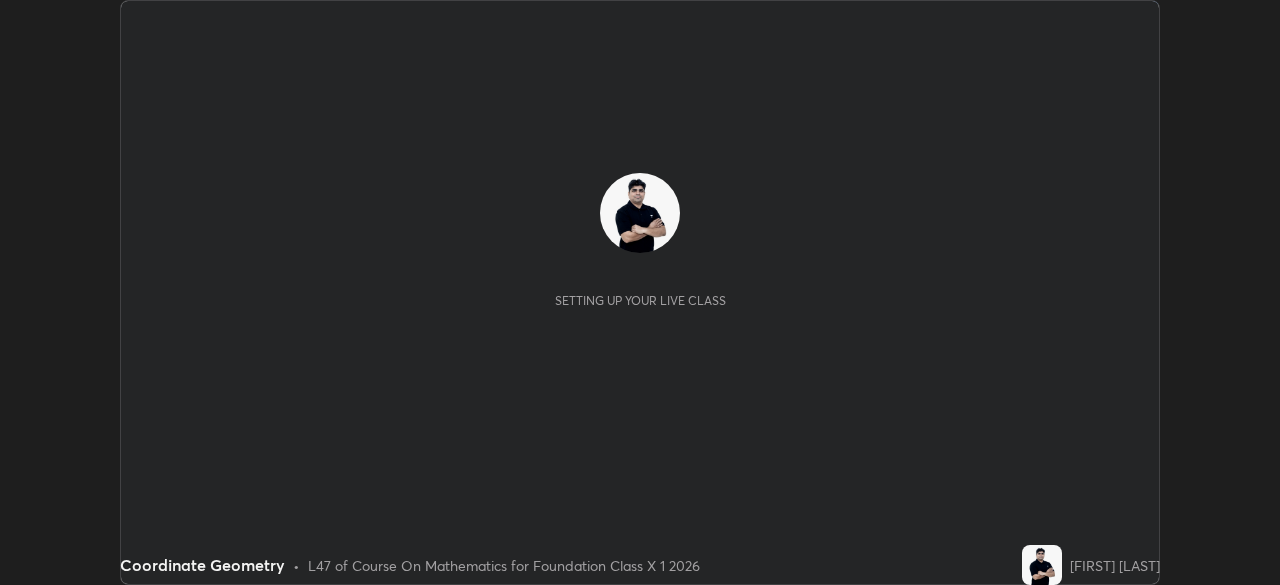 scroll, scrollTop: 0, scrollLeft: 0, axis: both 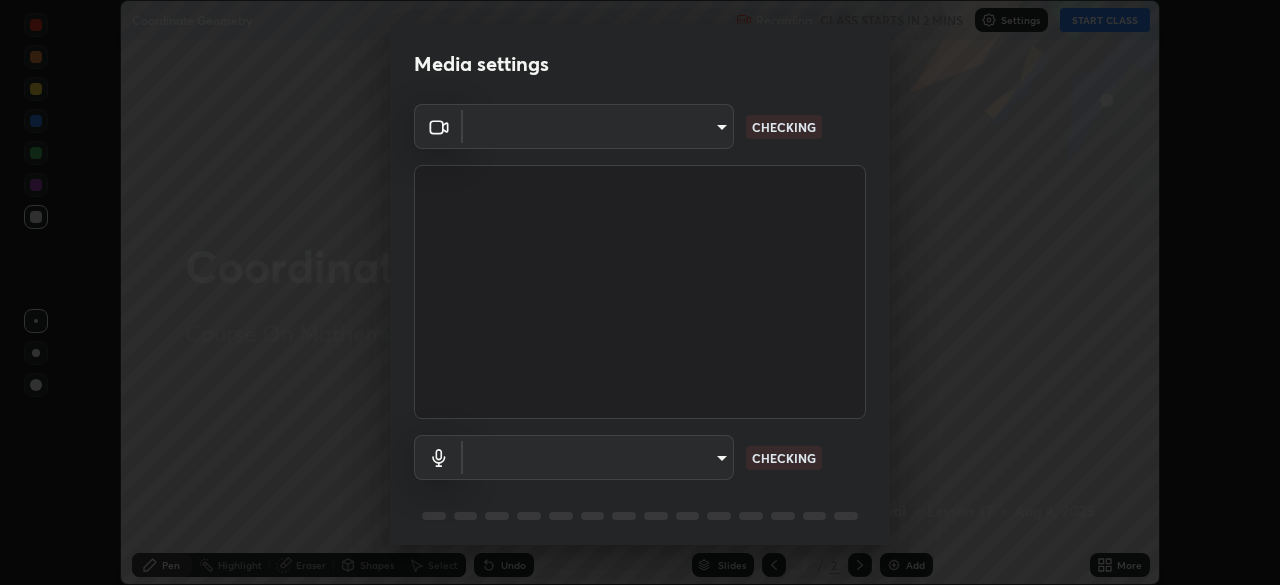 type on "85224a5ddb1d7c473c8089fb73f01f25a8fb598abb9b0335bd4e39e439134962" 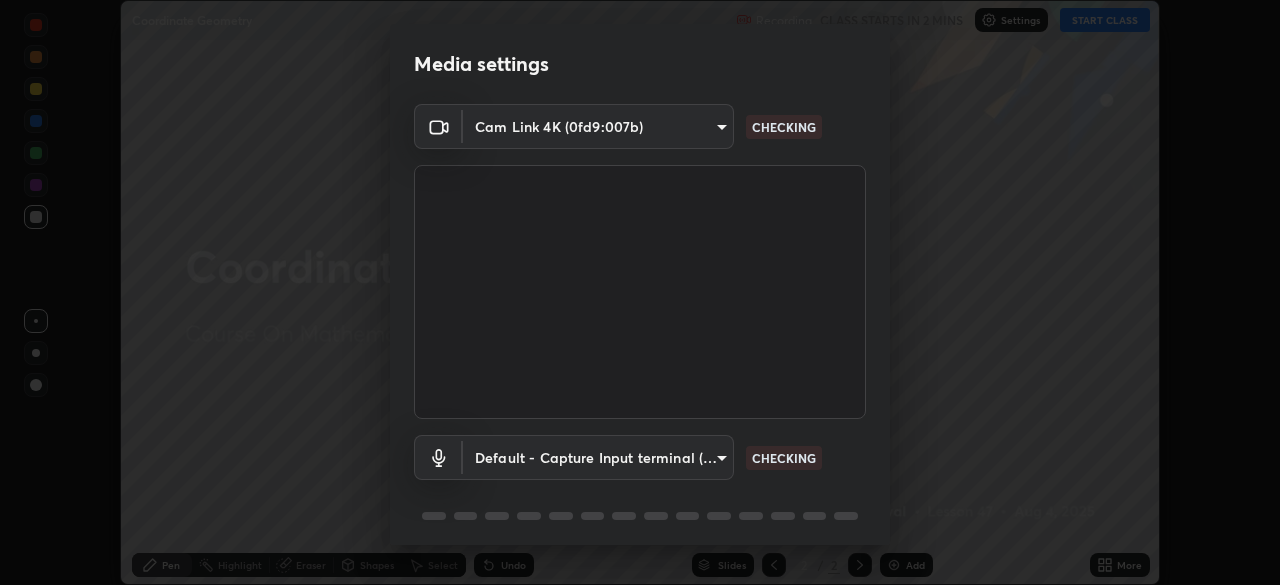 click on "Erase all Coordinate Geometry Recording CLASS STARTS IN 2 MINS Settings START CLASS Setting up your live class Coordinate Geometry • L47 of Course On Mathematics for Foundation Class X 1 2026 [FIRST] [LAST] Pen Highlight Eraser Shapes Select Undo Slides 2 / 2 Add More No doubts shared Encourage your learners to ask a doubt for better clarity Report an issue Reason for reporting Buffering Chat not working Audio - Video sync issue Educator video quality low ​ Attach an image Report Media settings Cam Link 4K (0fd9:007b) 85224a5ddb1d7c473c8089fb73f01f25a8fb598abb9b0335bd4e39e439134962 CHECKING Default - Capture Input terminal (Digital Array MIC) default CHECKING 1 / 5 Next" at bounding box center [640, 292] 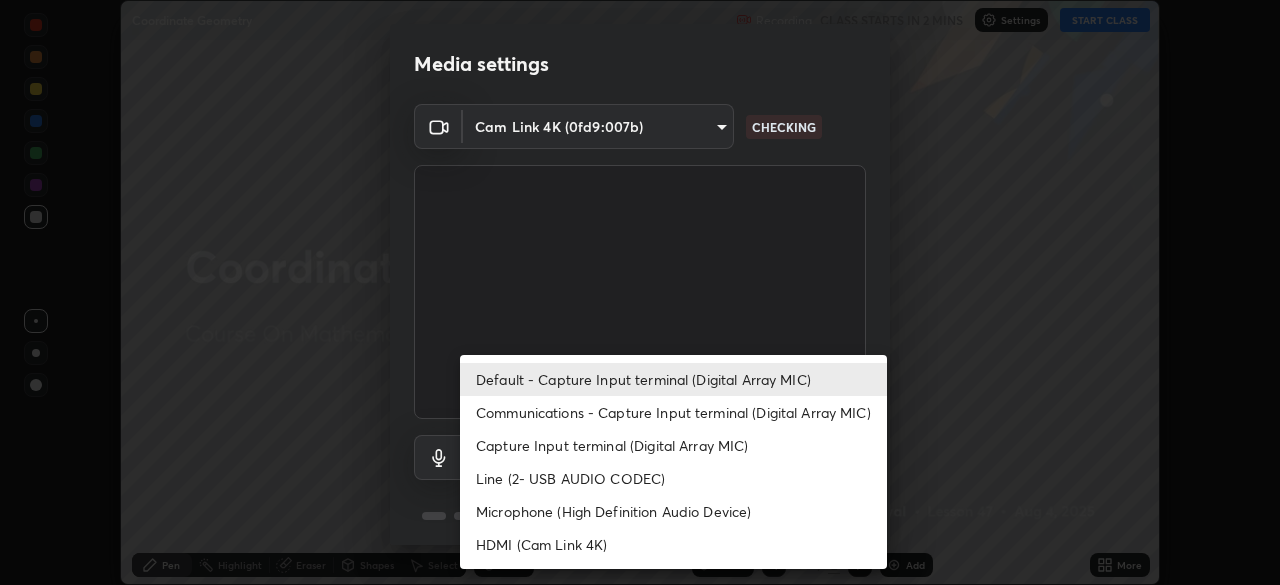 click on "Communications - Capture Input terminal (Digital Array MIC)" at bounding box center (673, 412) 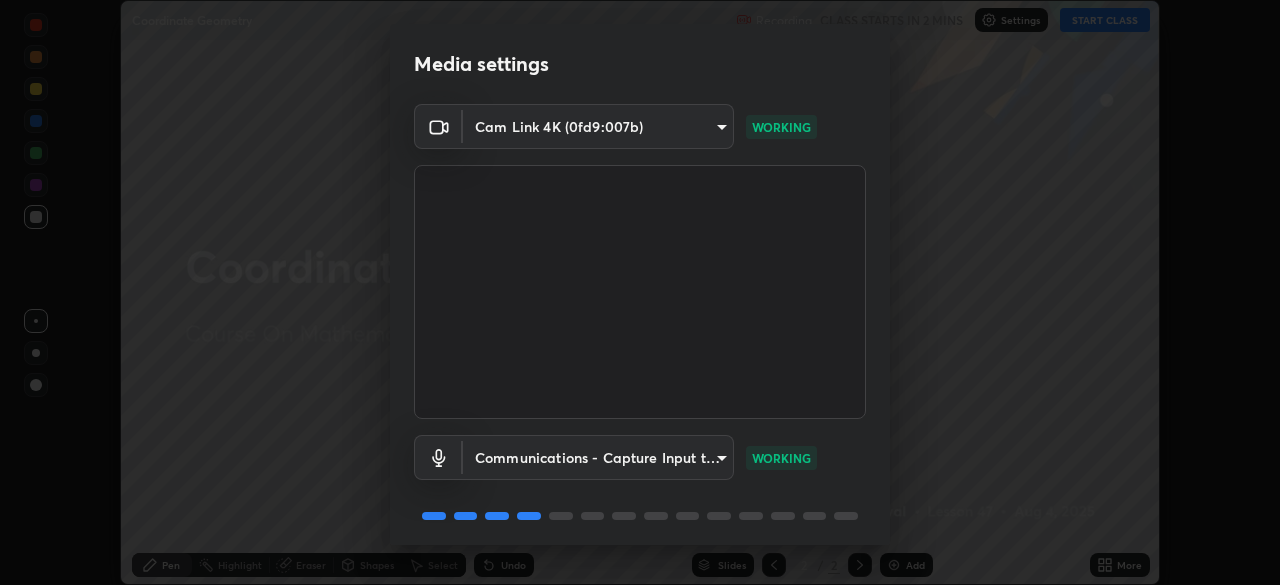 scroll, scrollTop: 71, scrollLeft: 0, axis: vertical 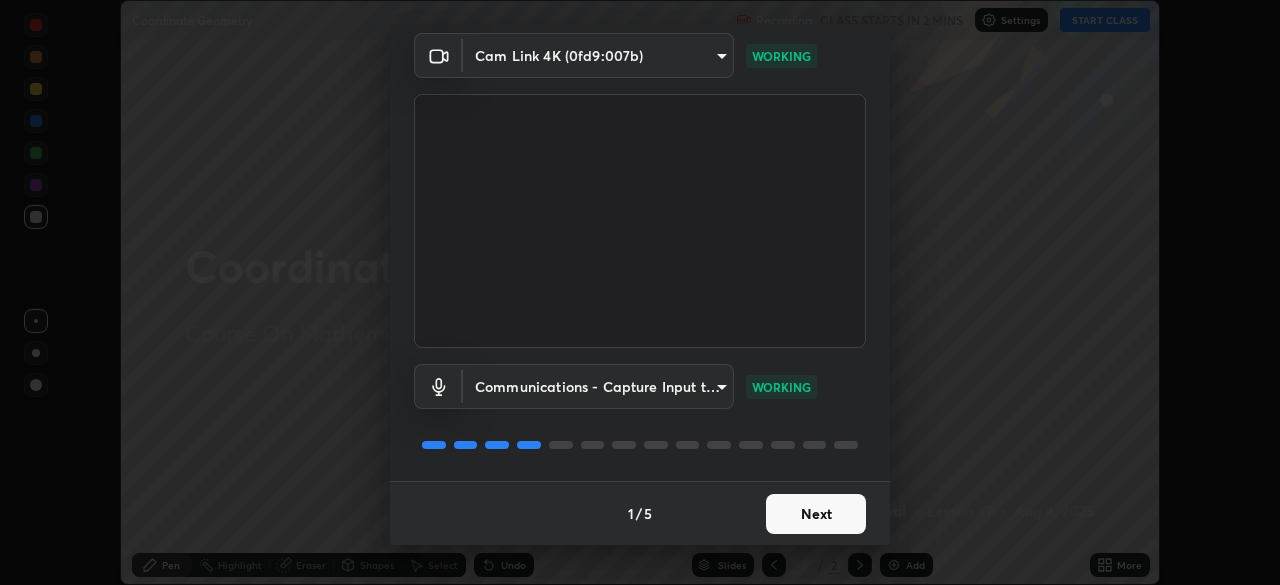 click on "Next" at bounding box center [816, 514] 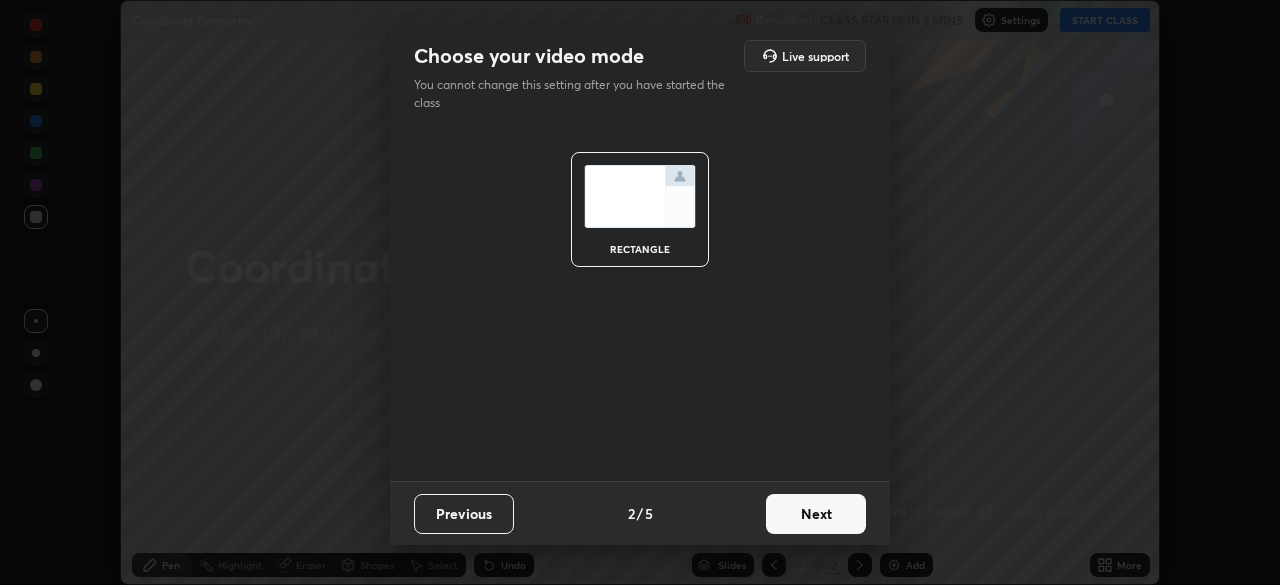 scroll, scrollTop: 0, scrollLeft: 0, axis: both 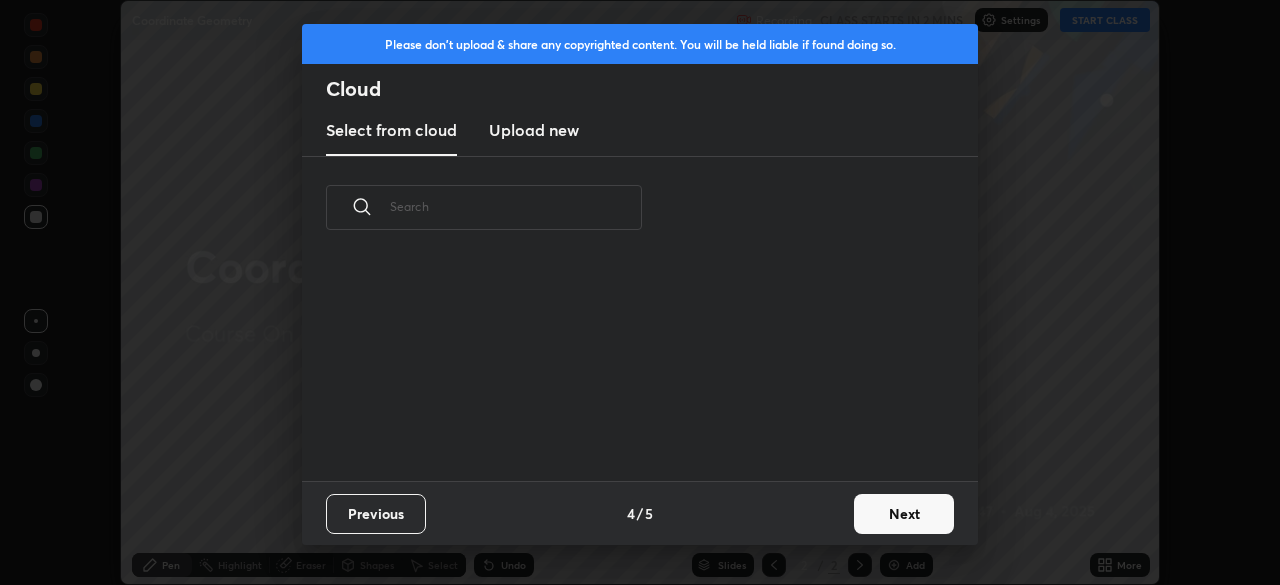 click on "Next" at bounding box center (904, 514) 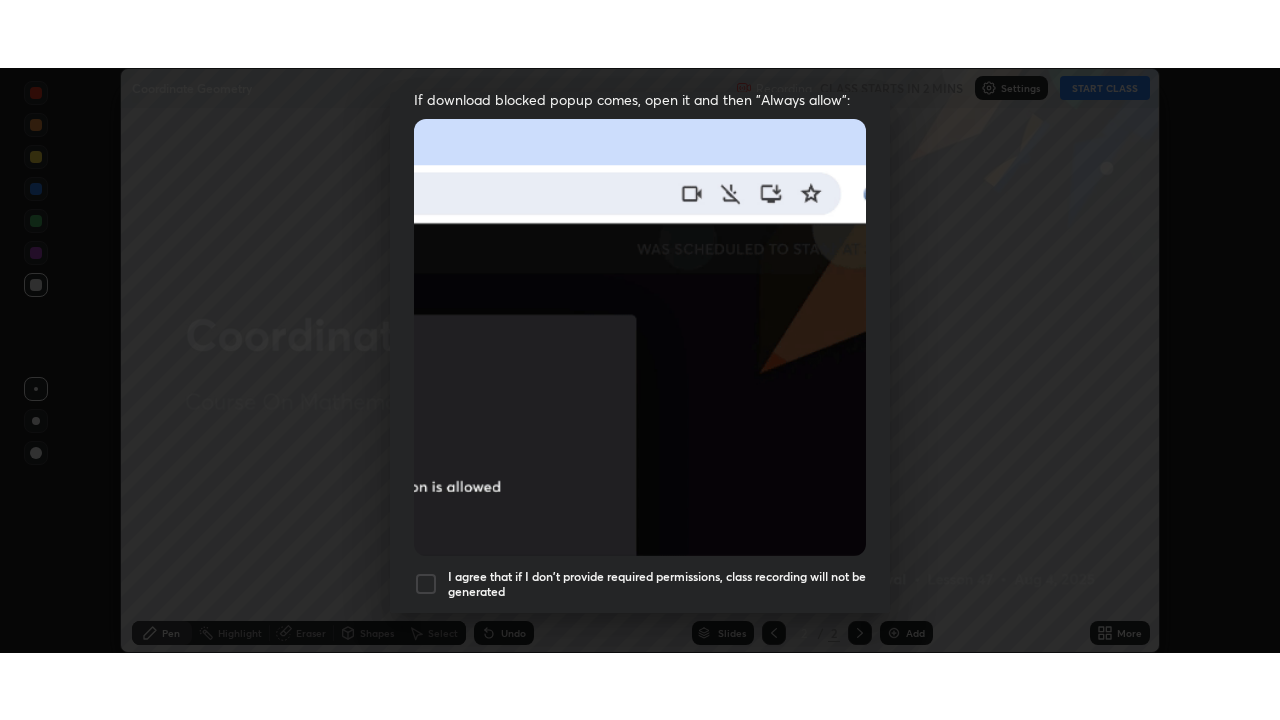 scroll, scrollTop: 479, scrollLeft: 0, axis: vertical 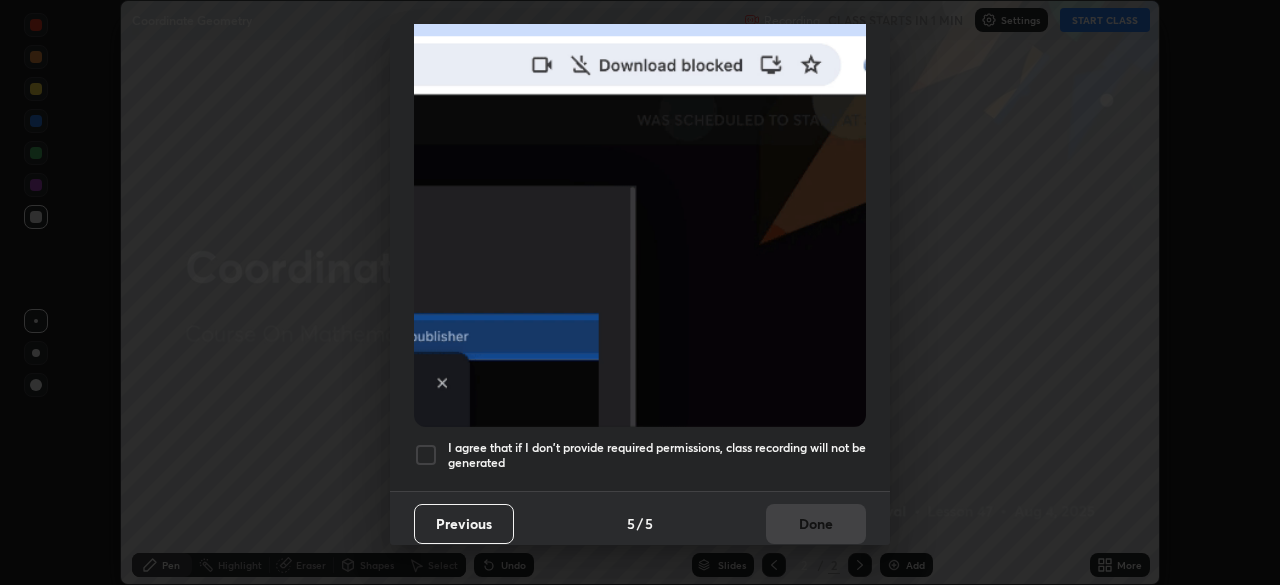 click at bounding box center (426, 455) 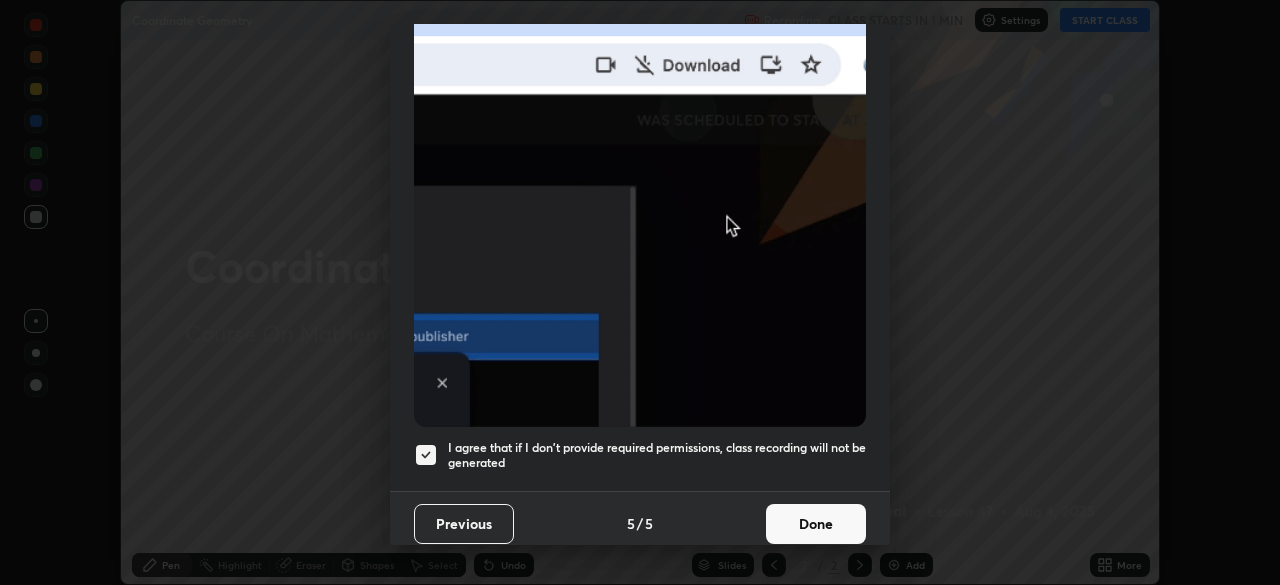 click on "Done" at bounding box center (816, 524) 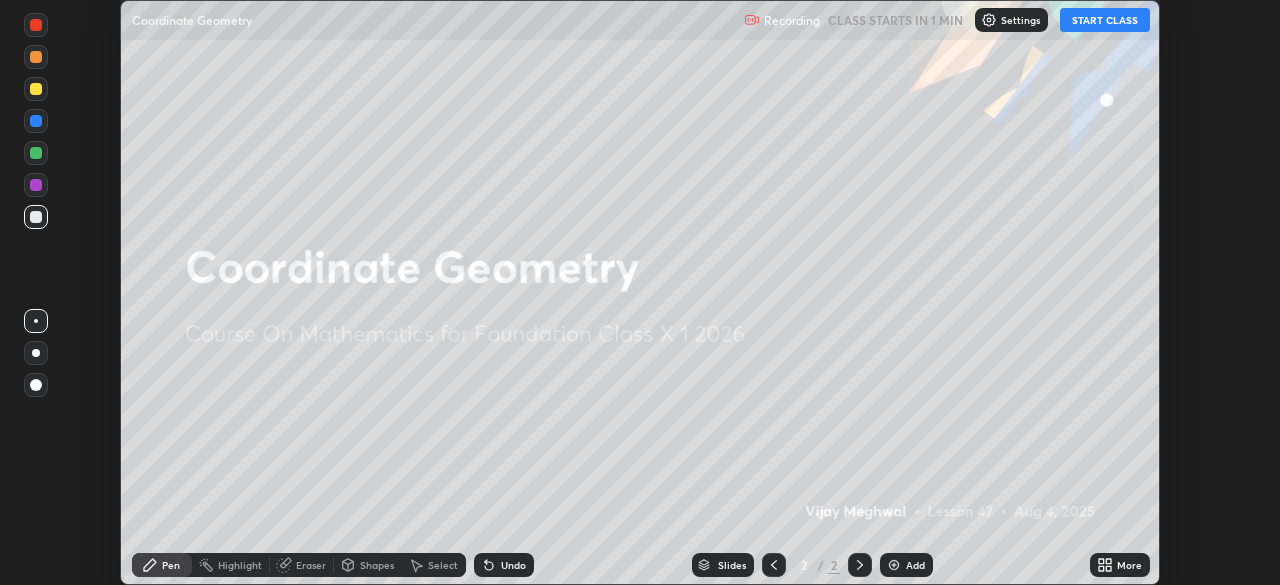 click on "START CLASS" at bounding box center [1105, 20] 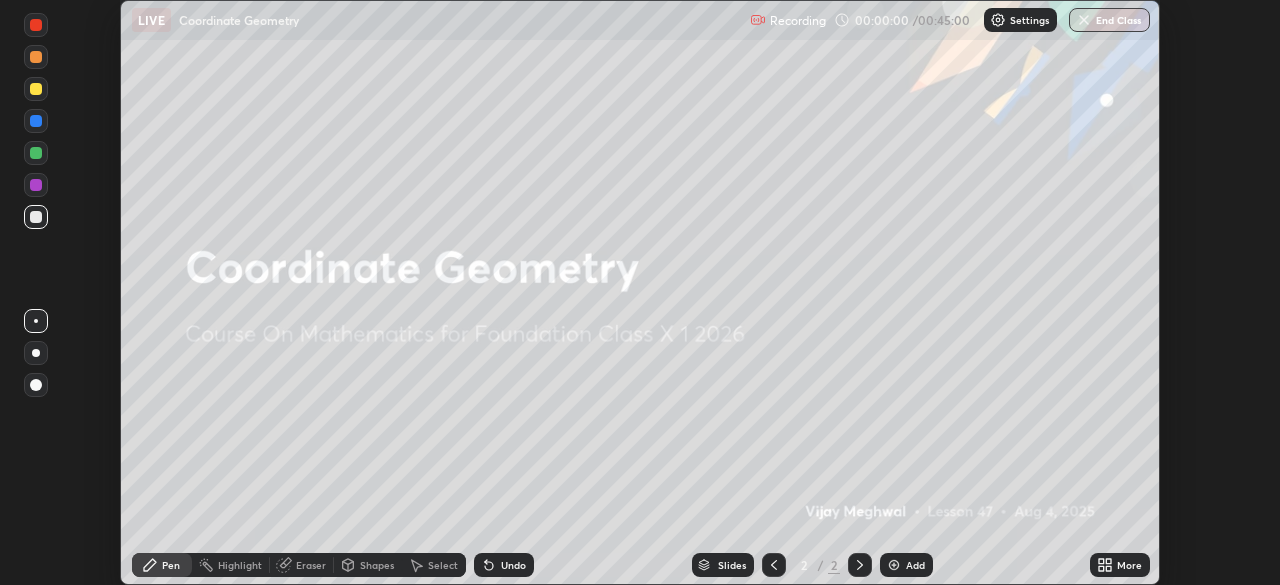 click 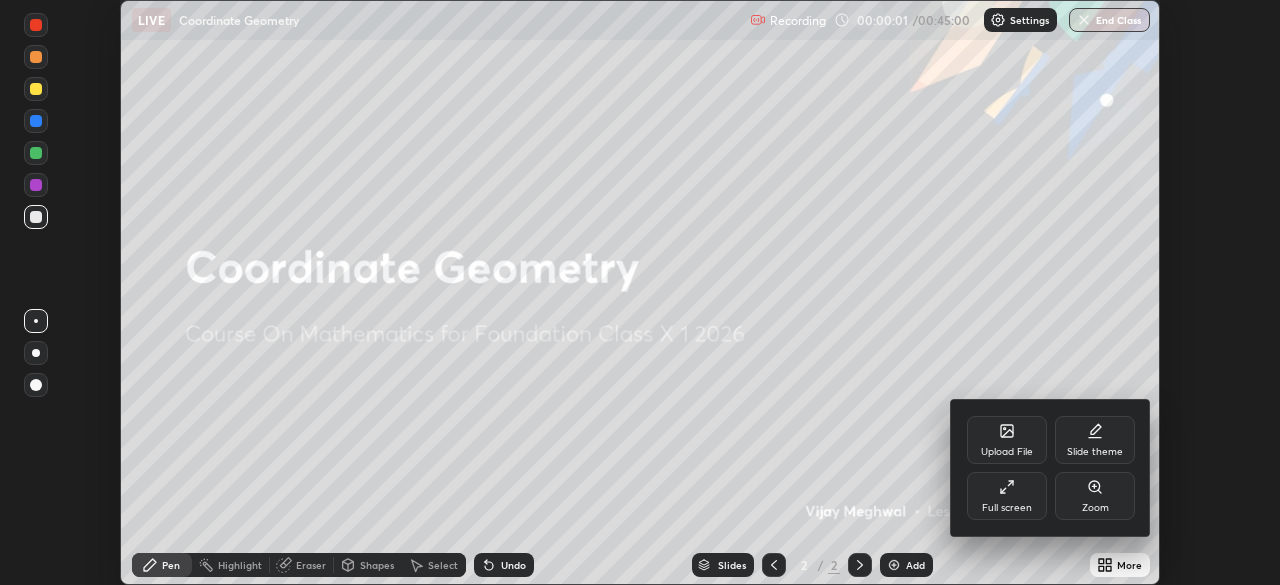 click on "Full screen" at bounding box center [1007, 496] 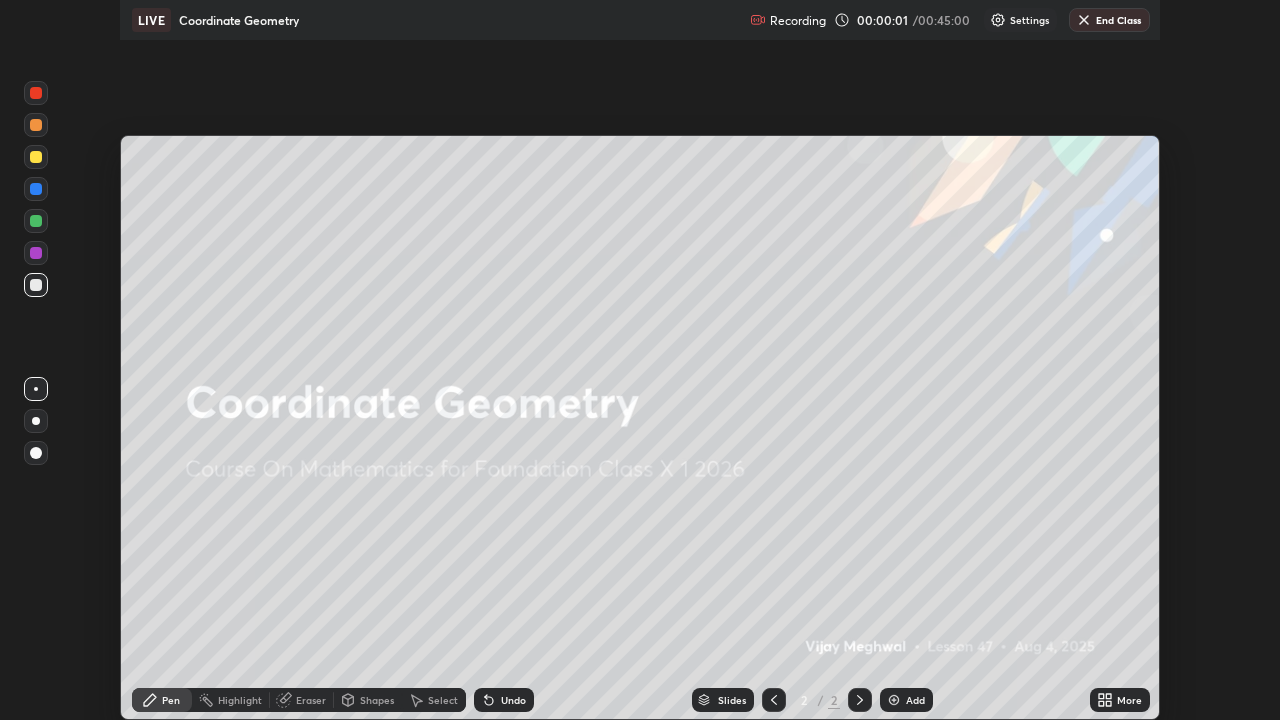 scroll, scrollTop: 99280, scrollLeft: 98720, axis: both 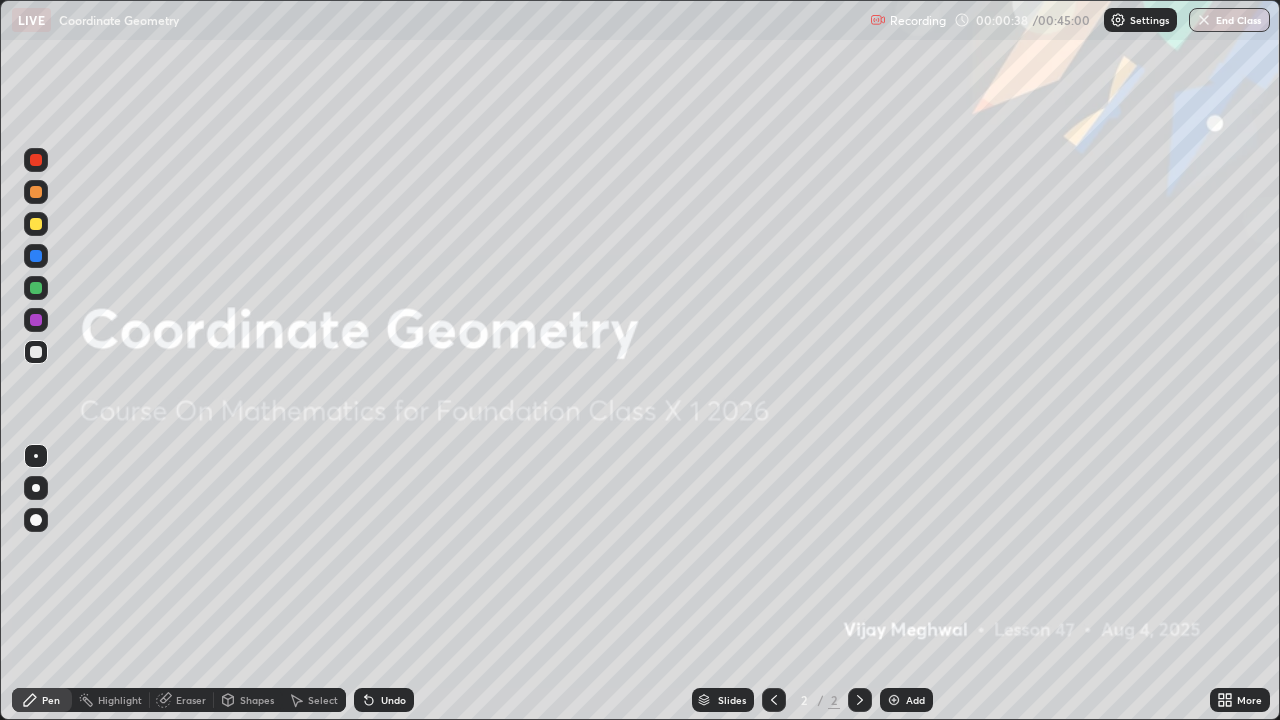 click on "Add" at bounding box center [906, 700] 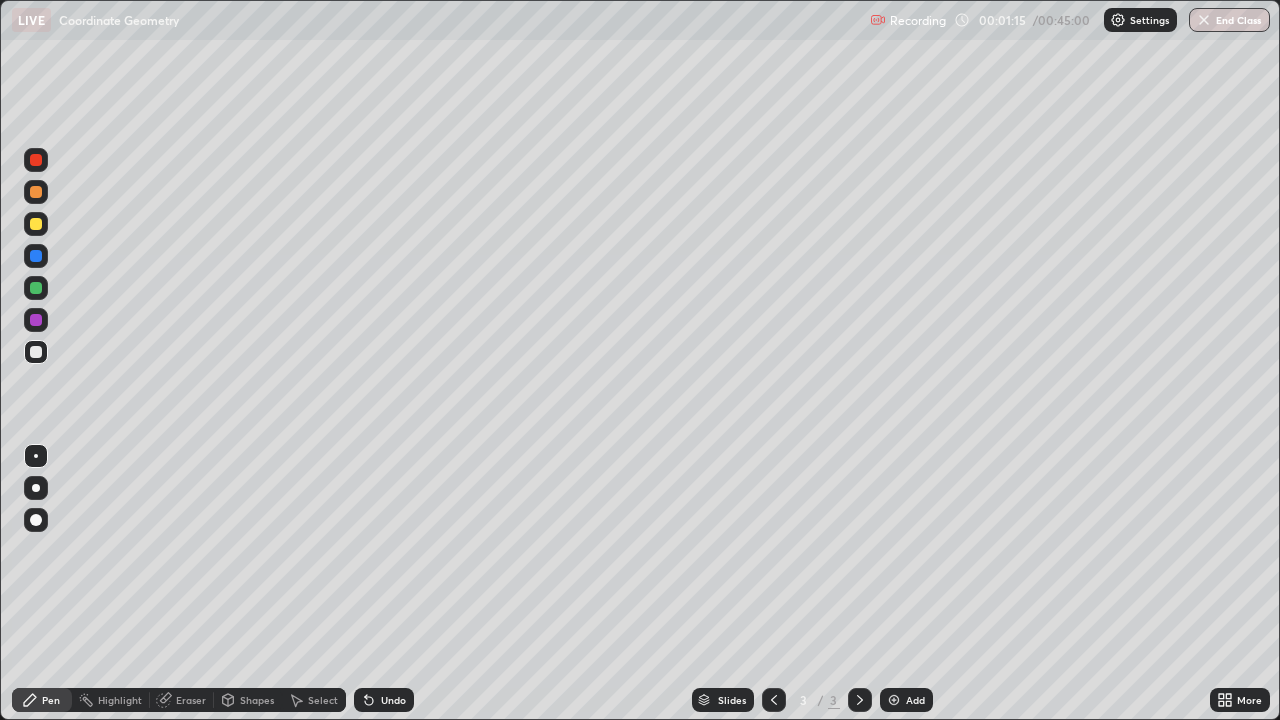 click at bounding box center [36, 224] 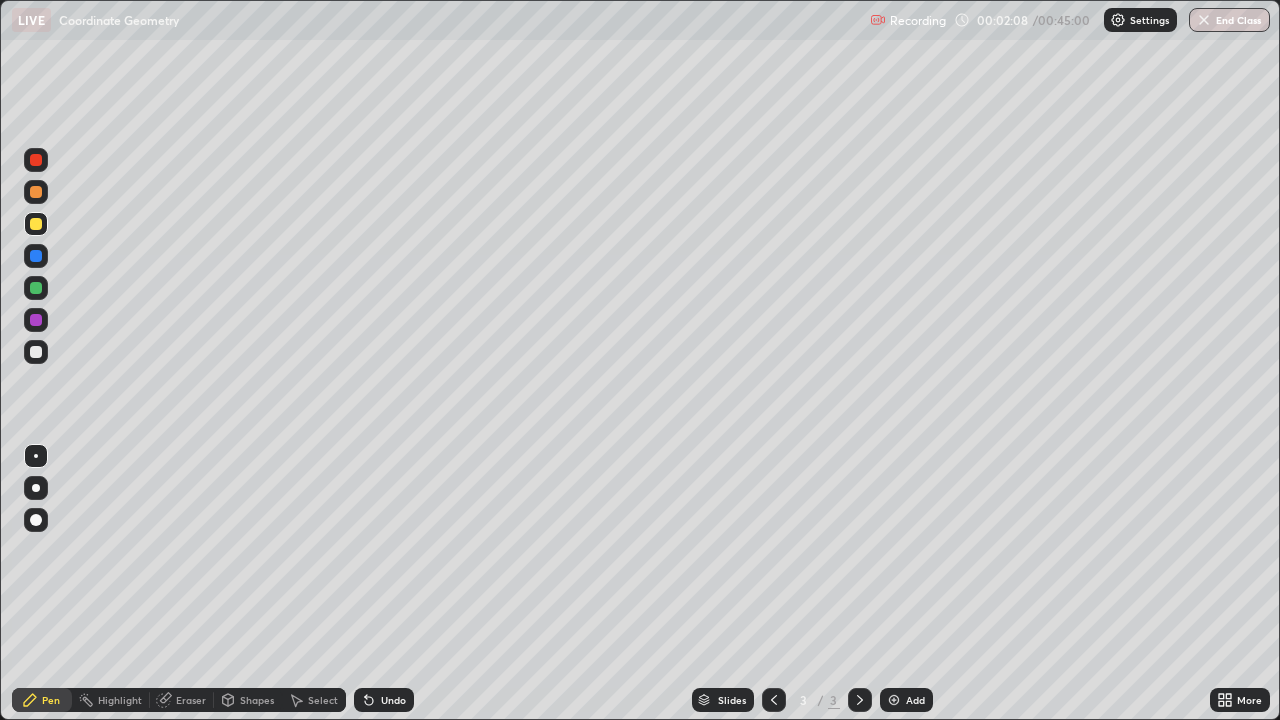click on "Undo" at bounding box center (393, 700) 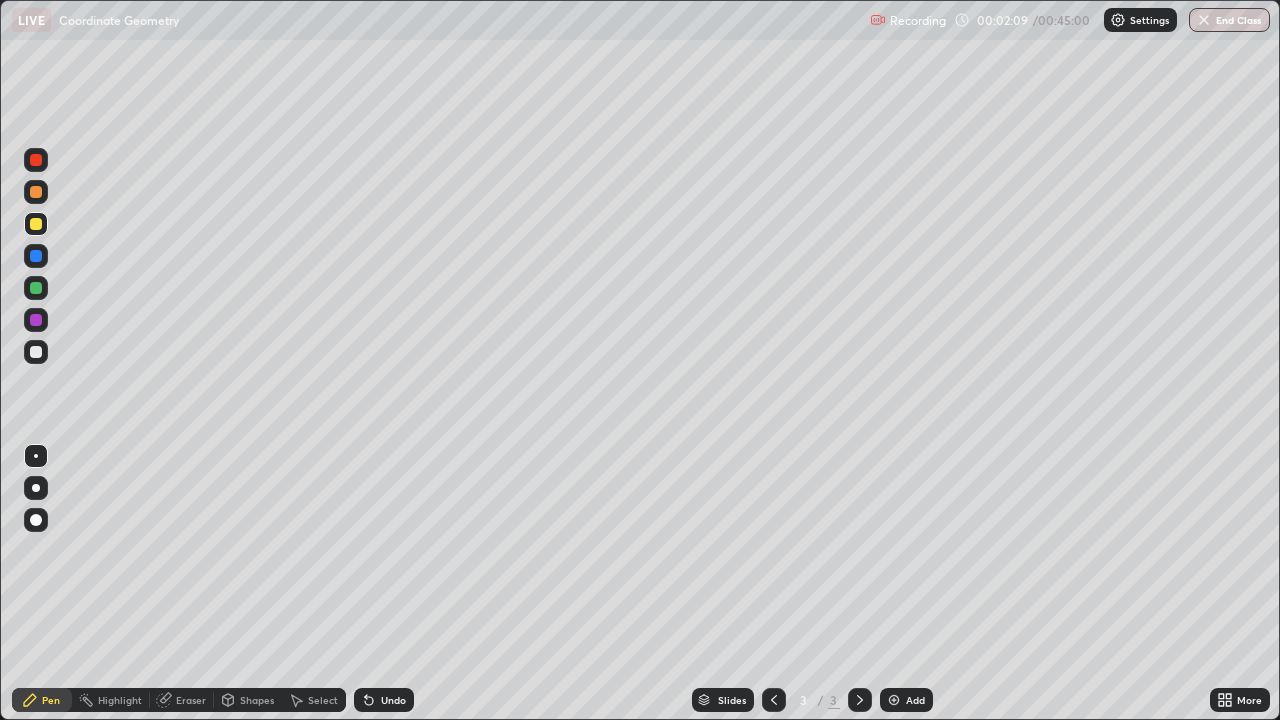 click on "Undo" at bounding box center (393, 700) 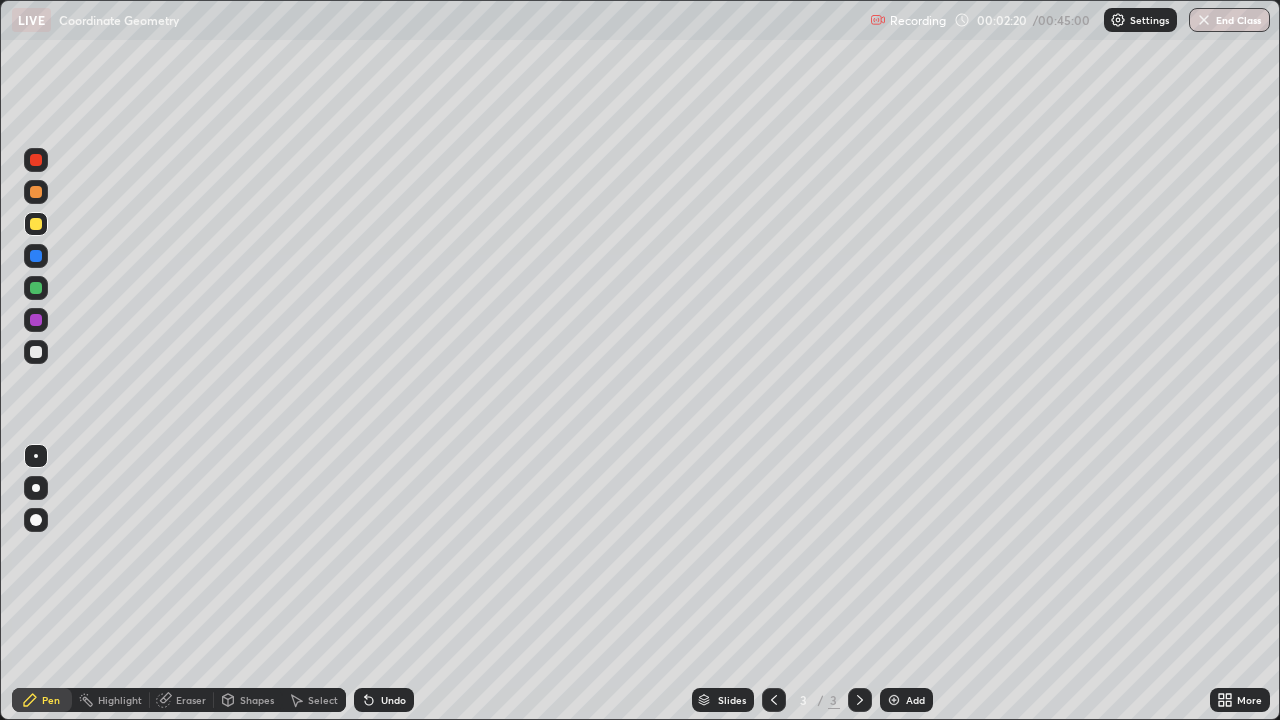 click on "Slides 3 / 3 Add" at bounding box center [812, 700] 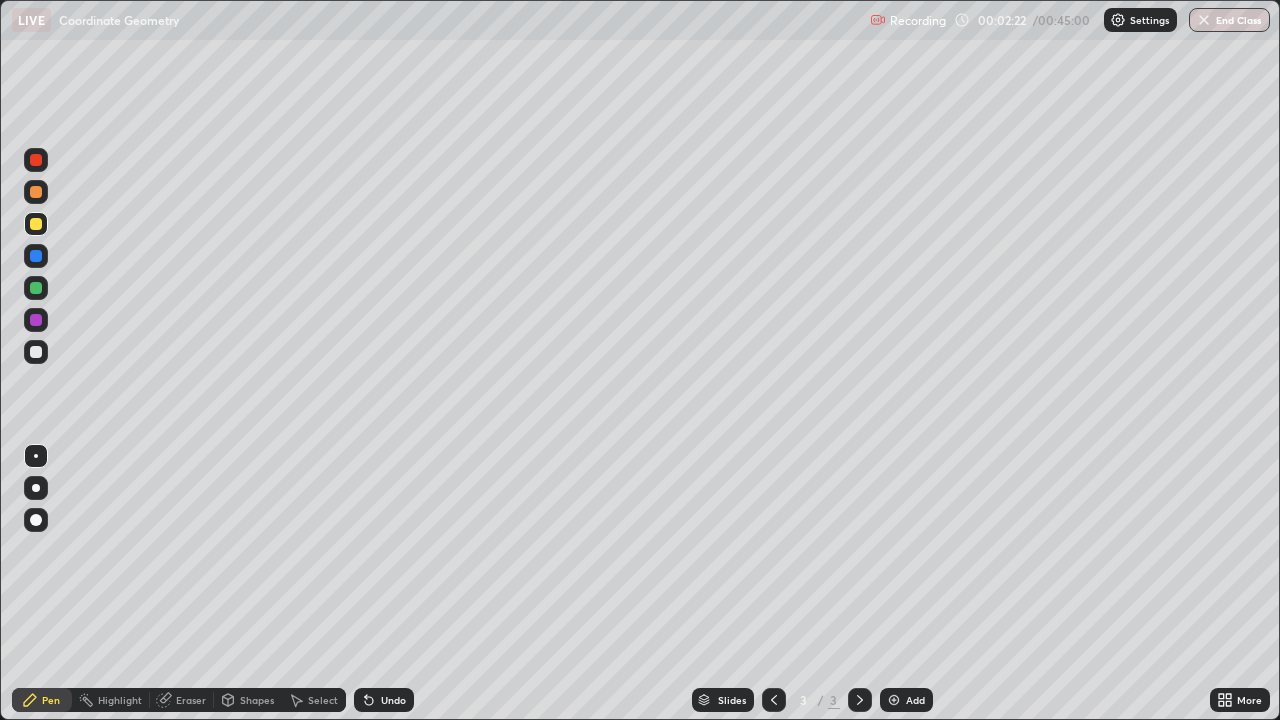 click on "Slides 3 / 3 Add" at bounding box center [812, 700] 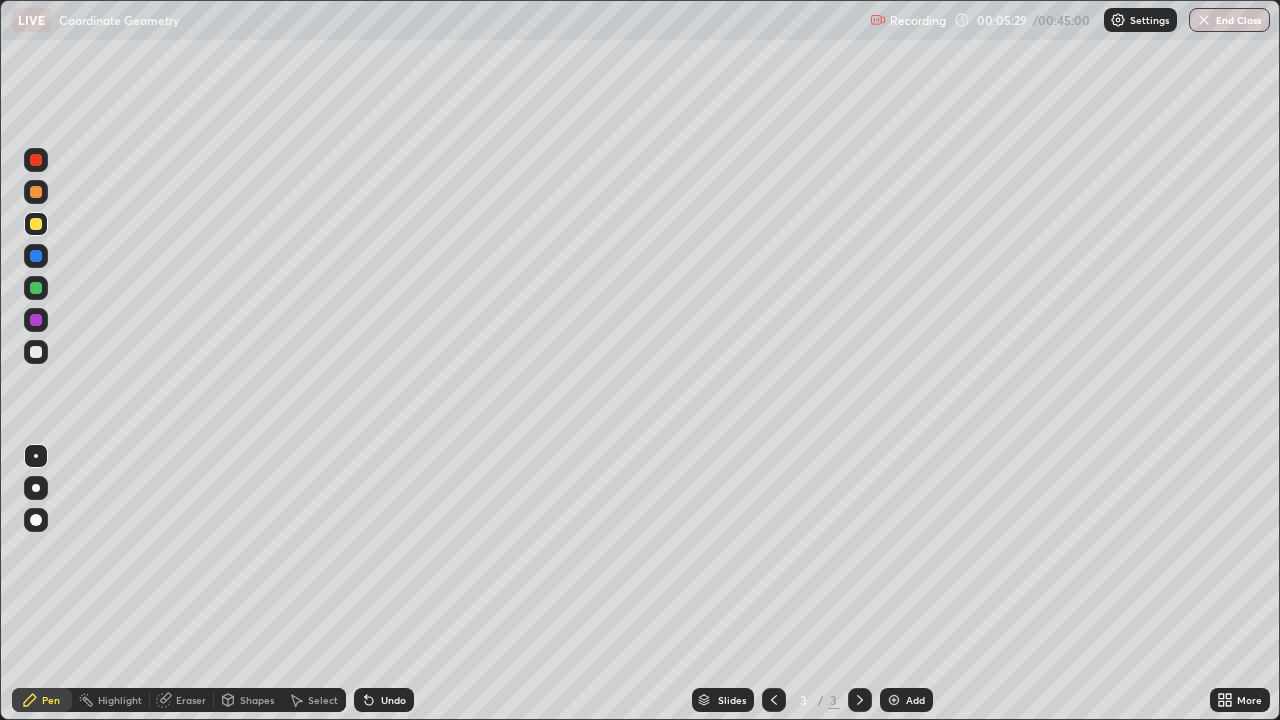 click 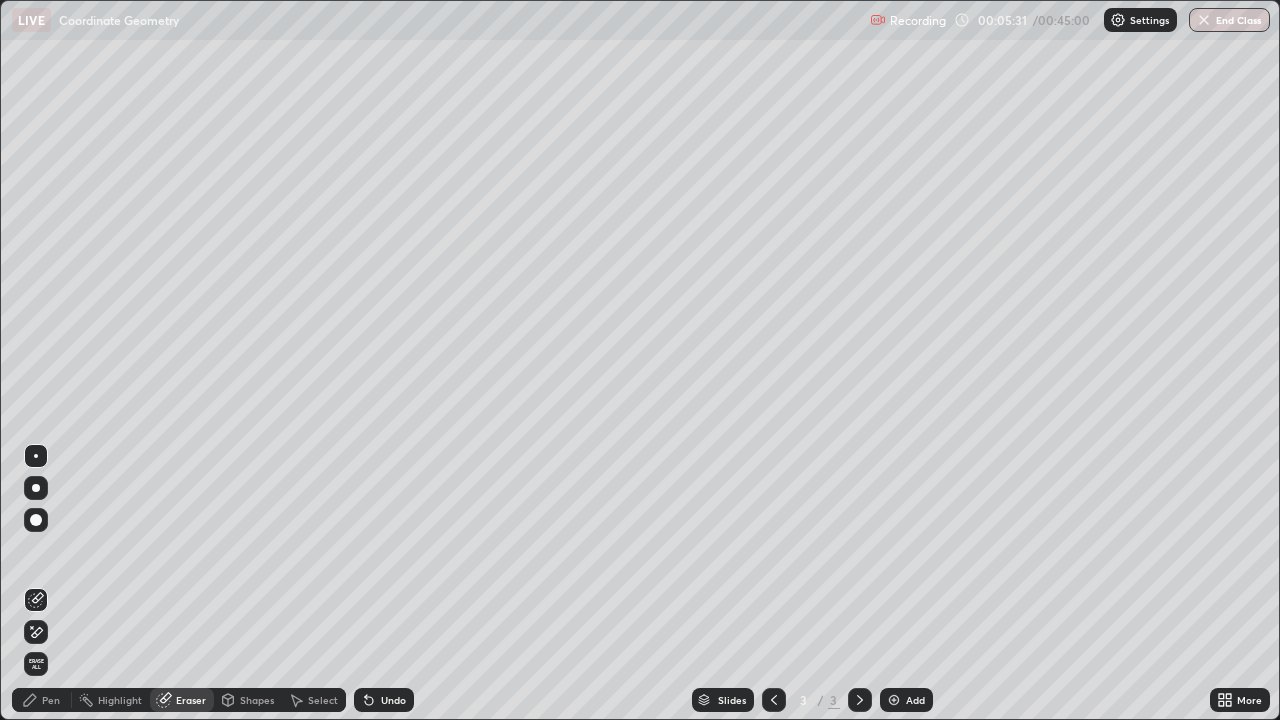 click 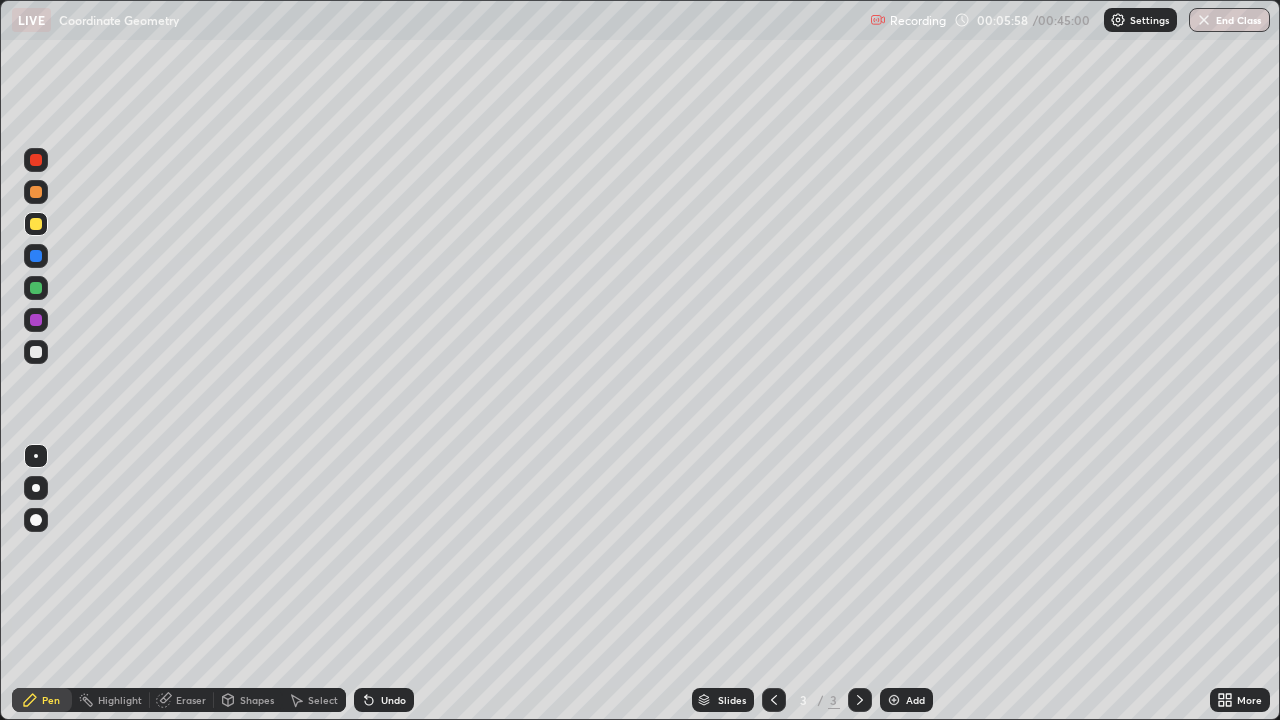 click on "Add" at bounding box center (915, 700) 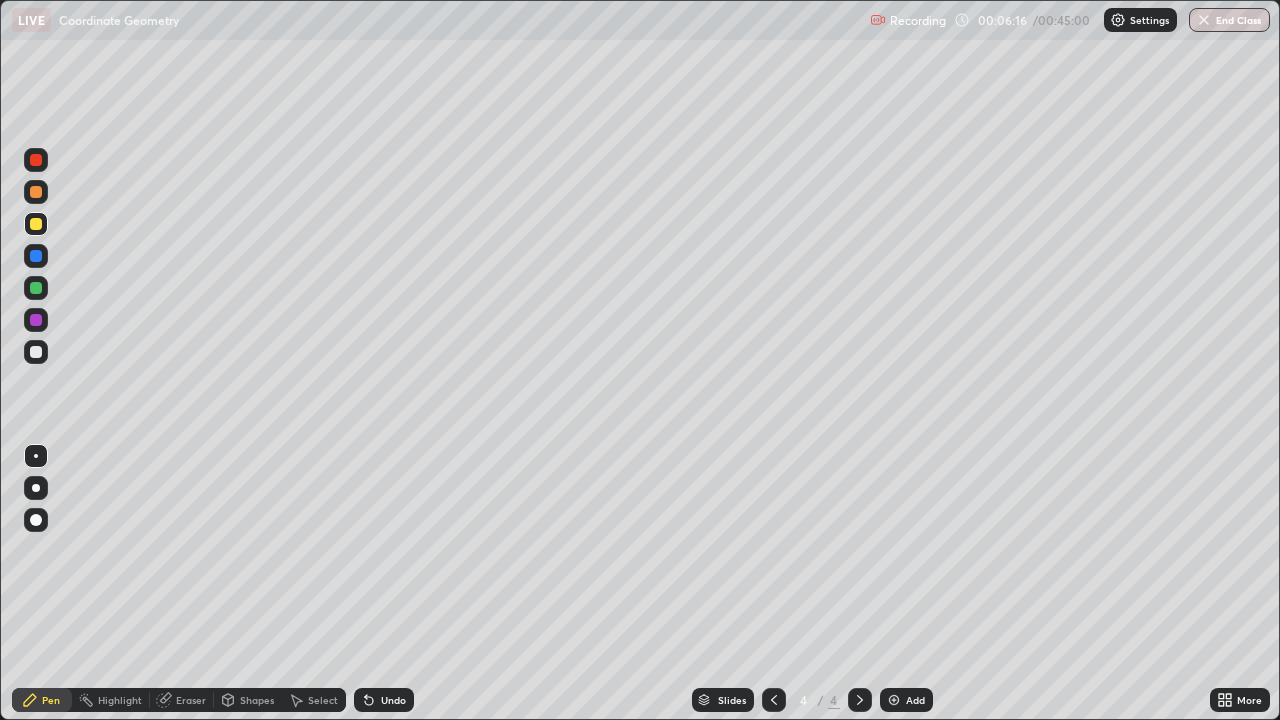 click on "Undo" at bounding box center (393, 700) 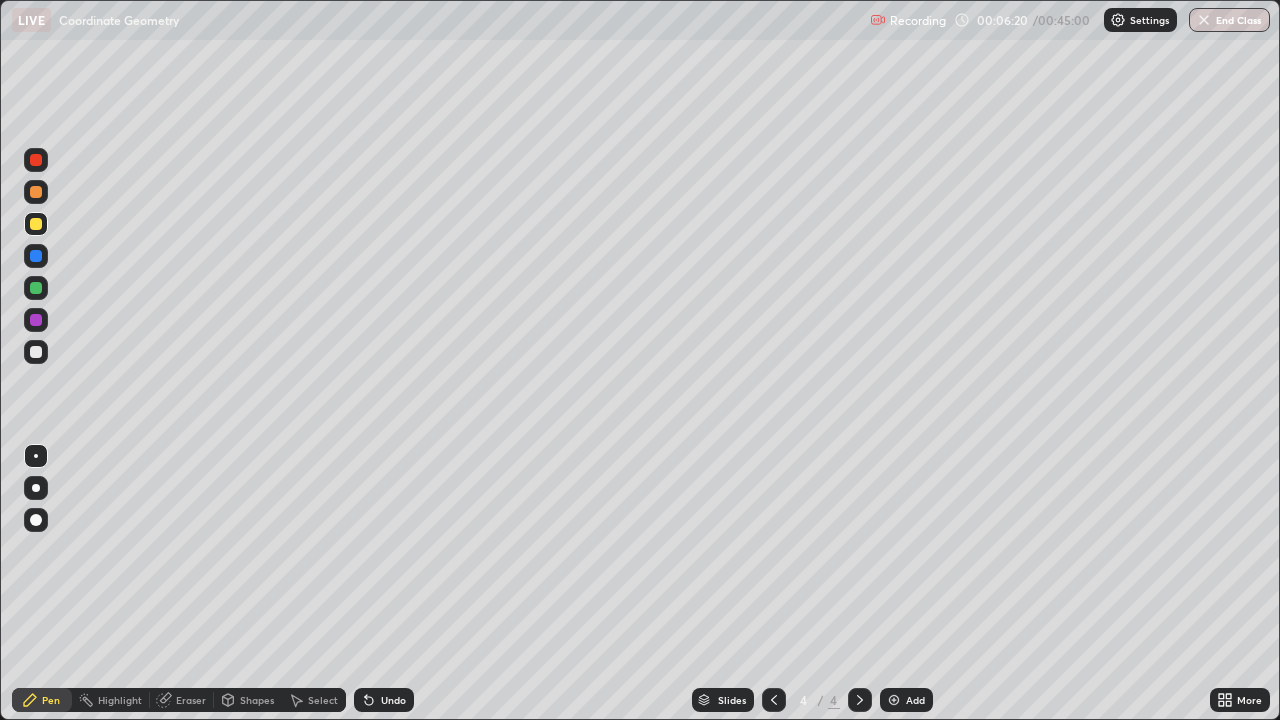 click at bounding box center (36, 288) 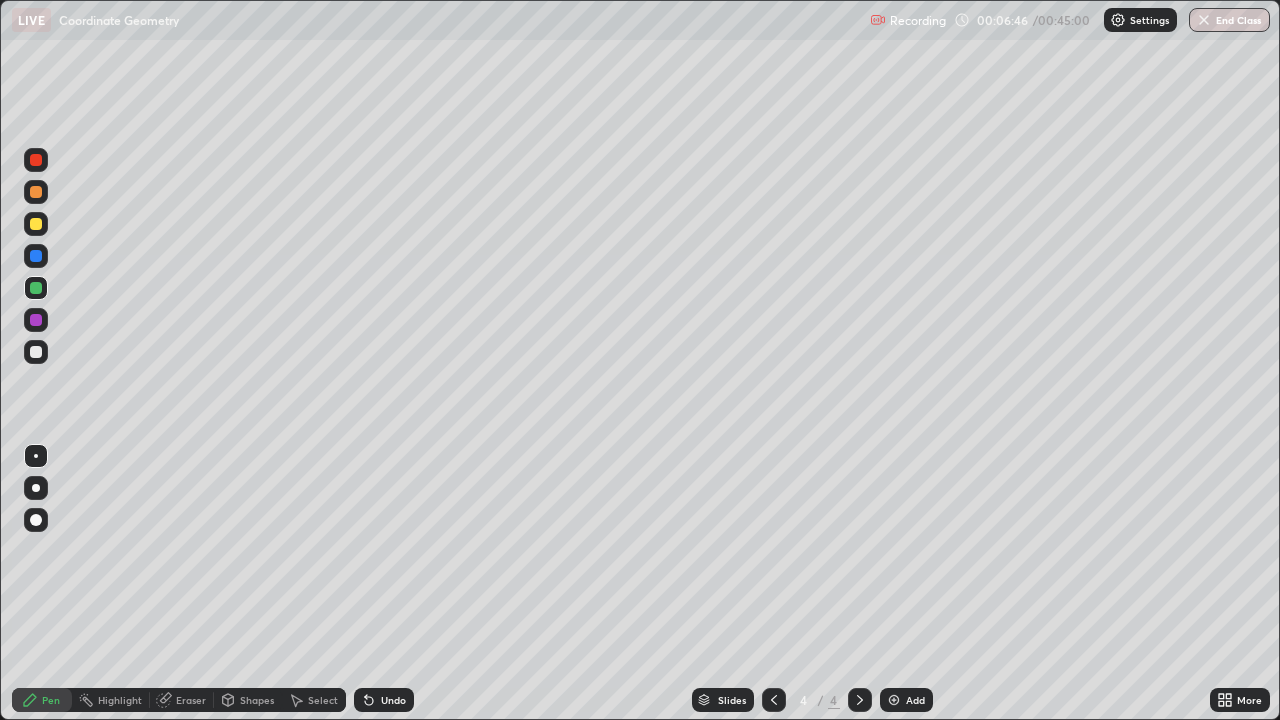 click at bounding box center [36, 352] 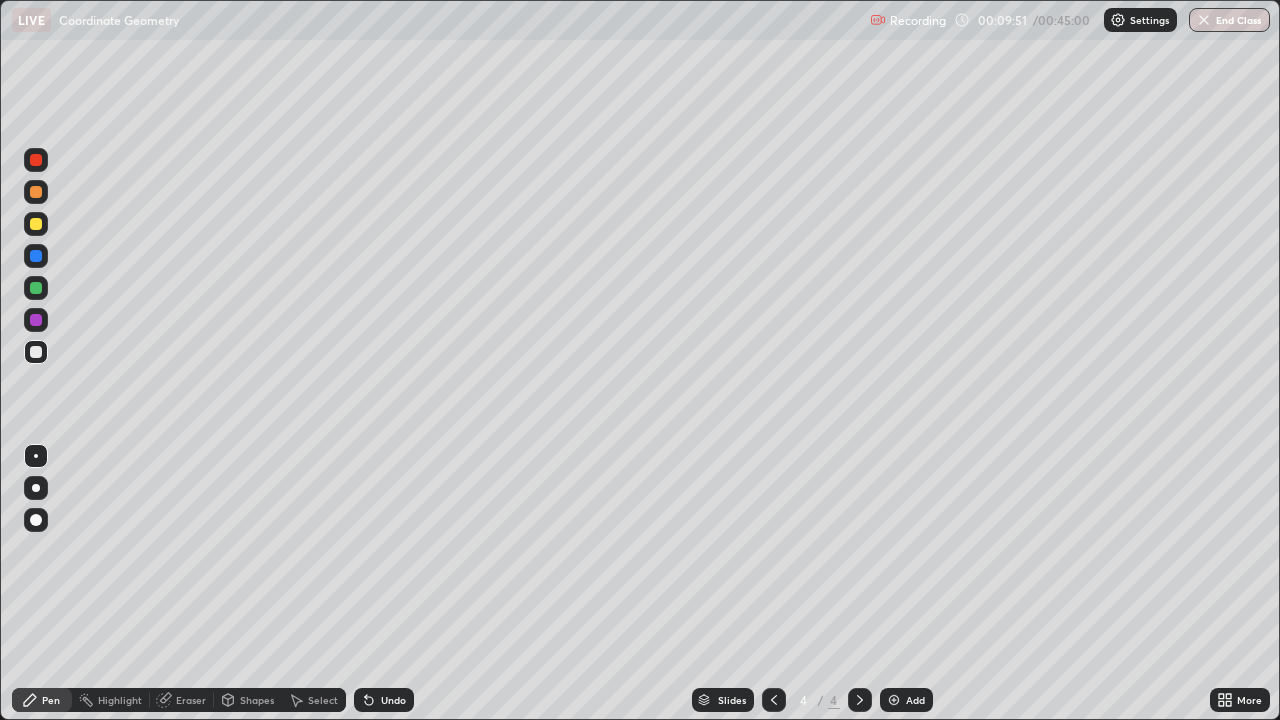 click at bounding box center (894, 700) 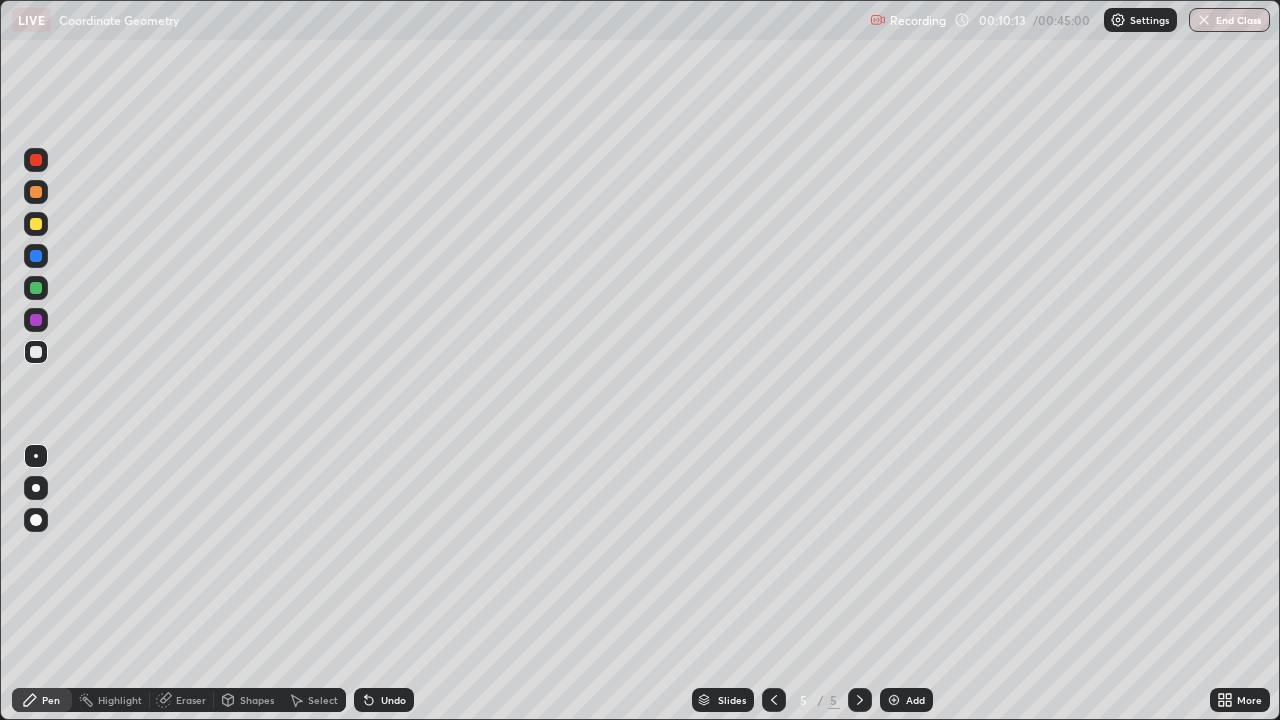 click at bounding box center [36, 224] 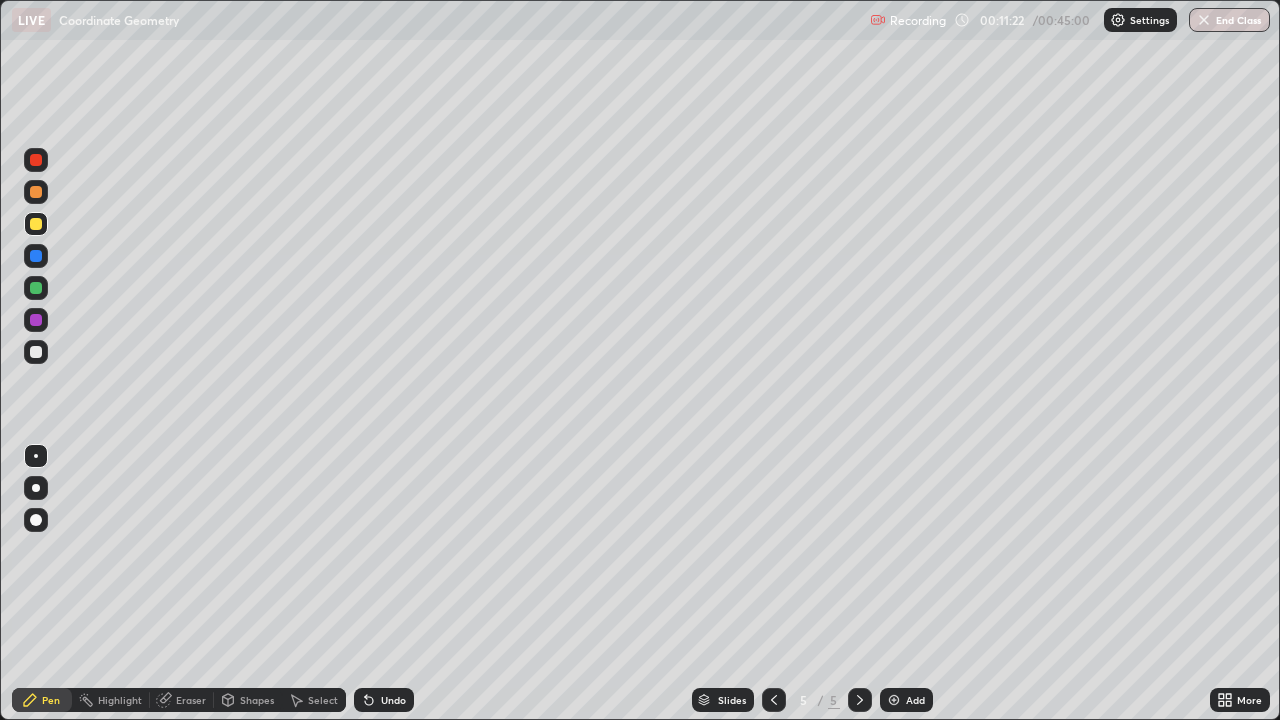 click at bounding box center [36, 224] 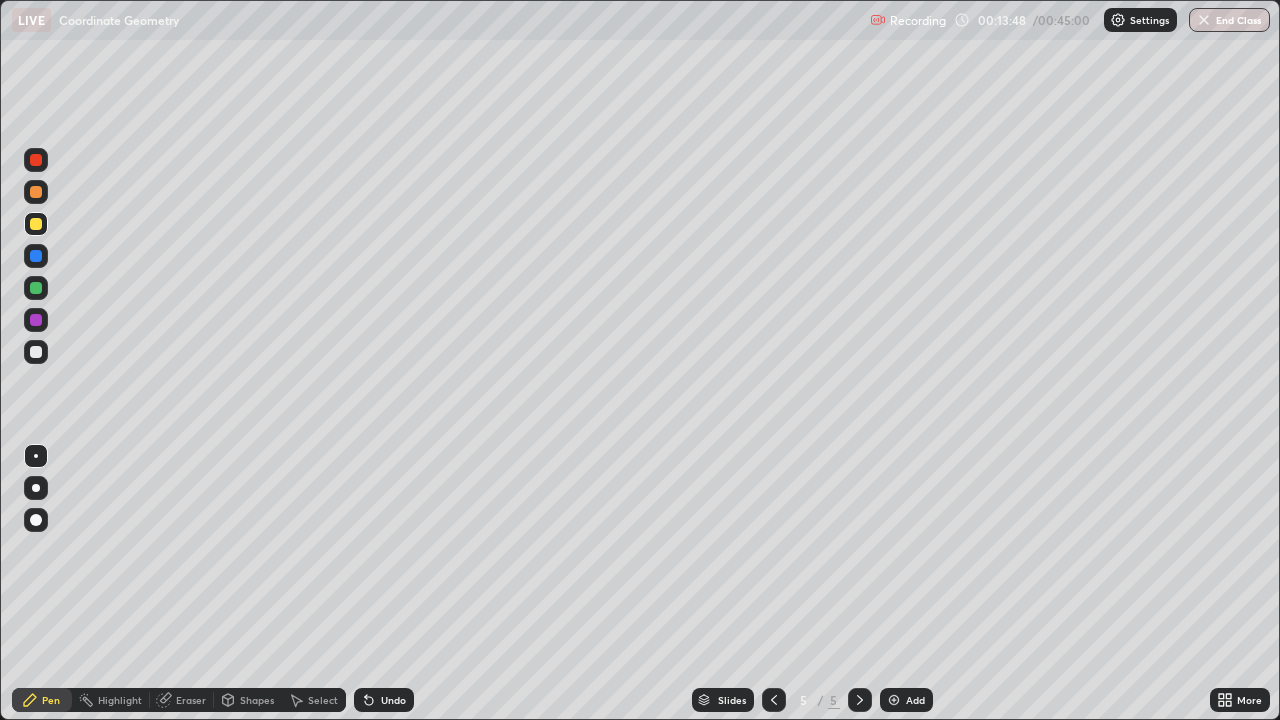click at bounding box center [894, 700] 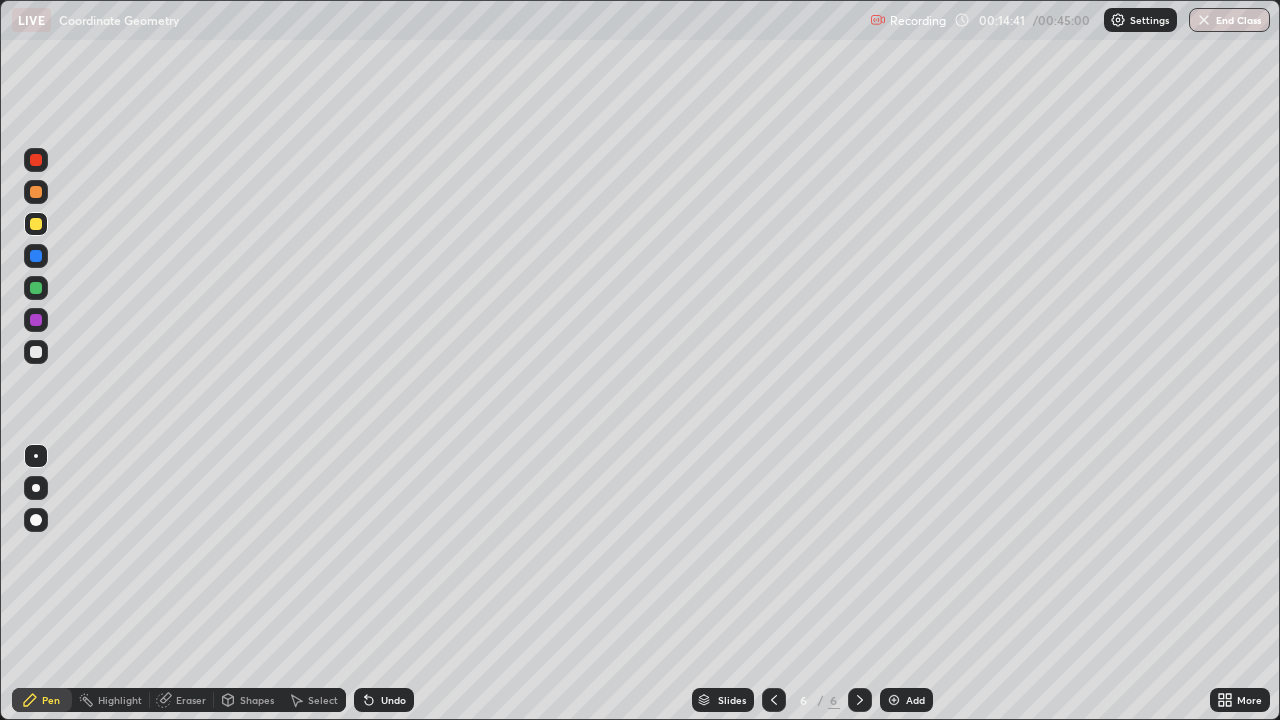 click at bounding box center [36, 192] 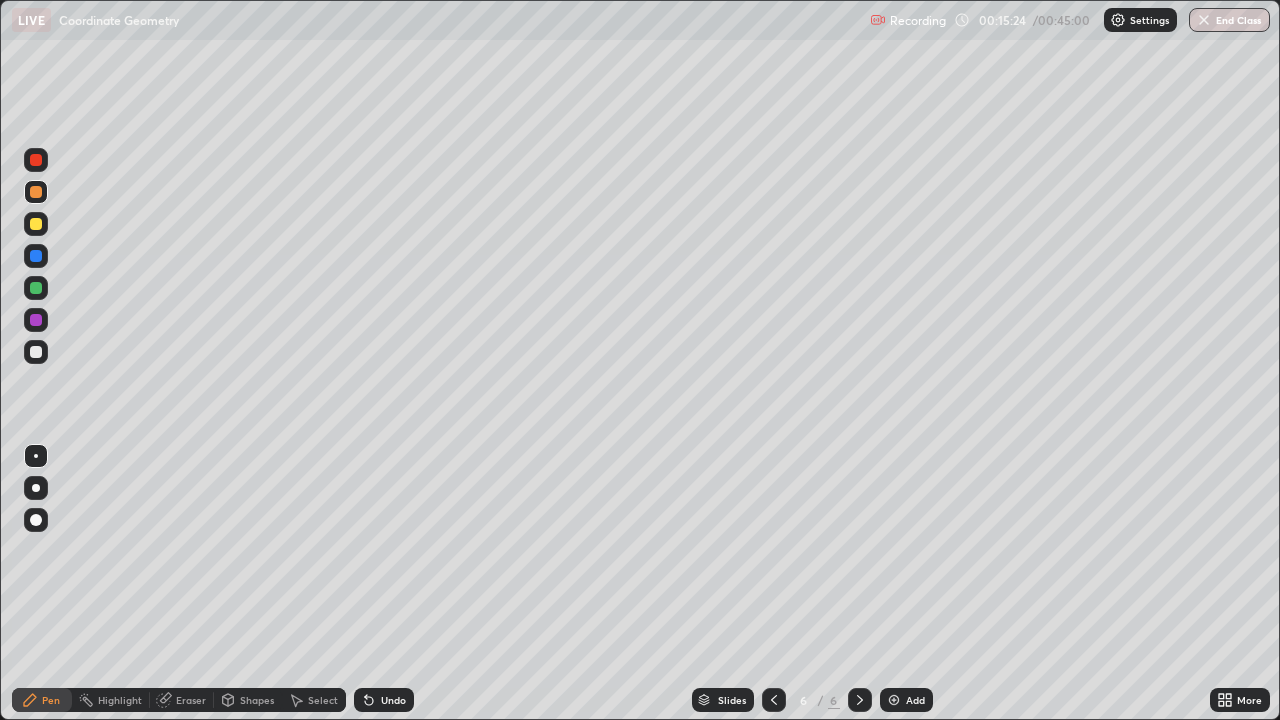 click at bounding box center [36, 224] 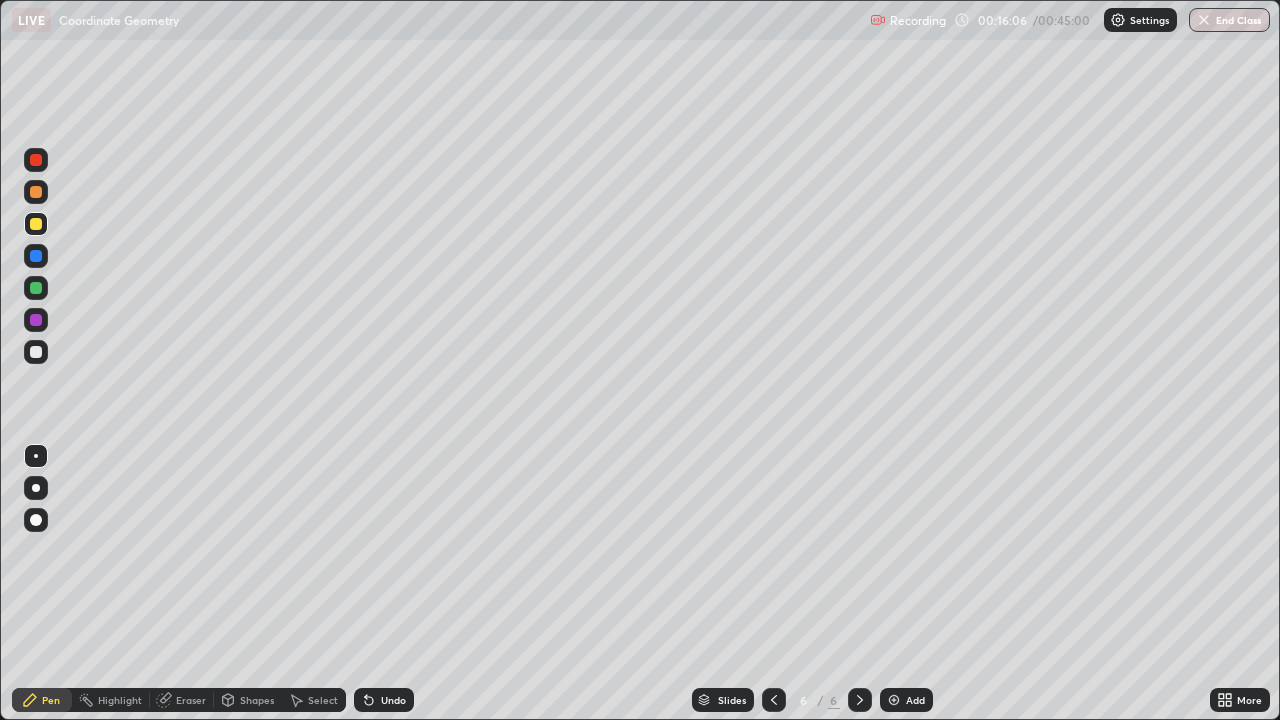 click at bounding box center (36, 352) 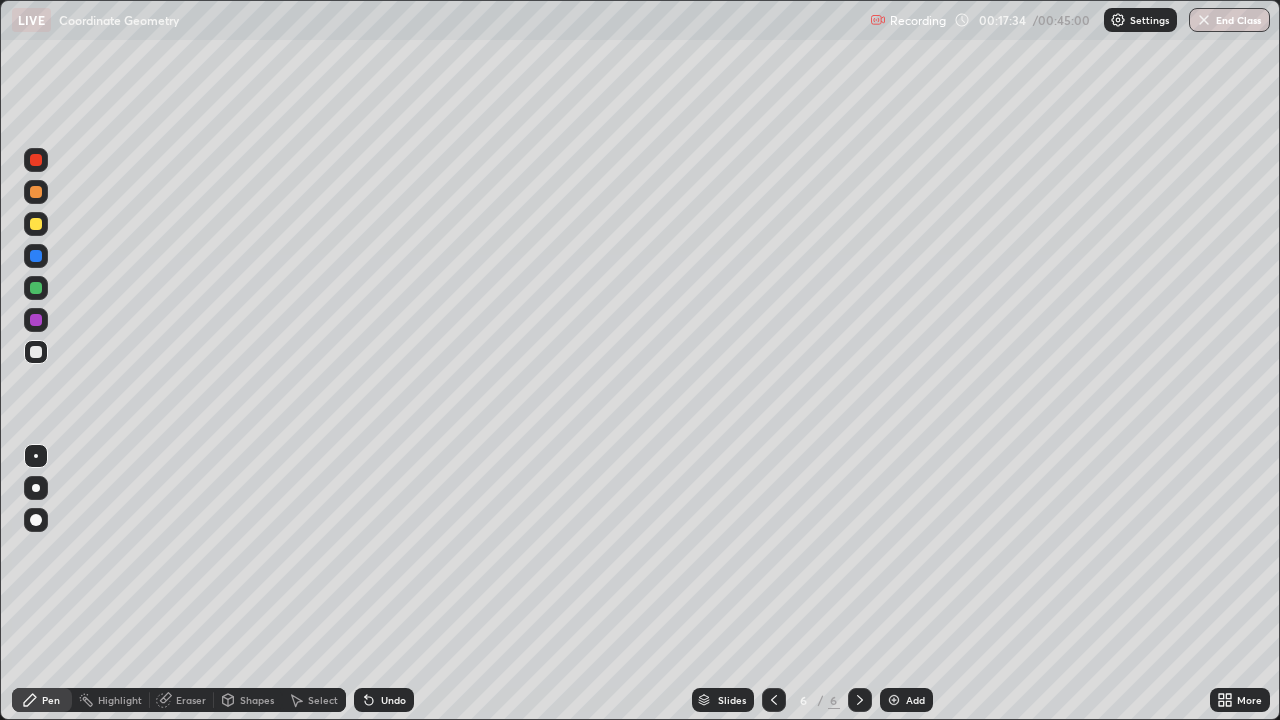 click at bounding box center (36, 288) 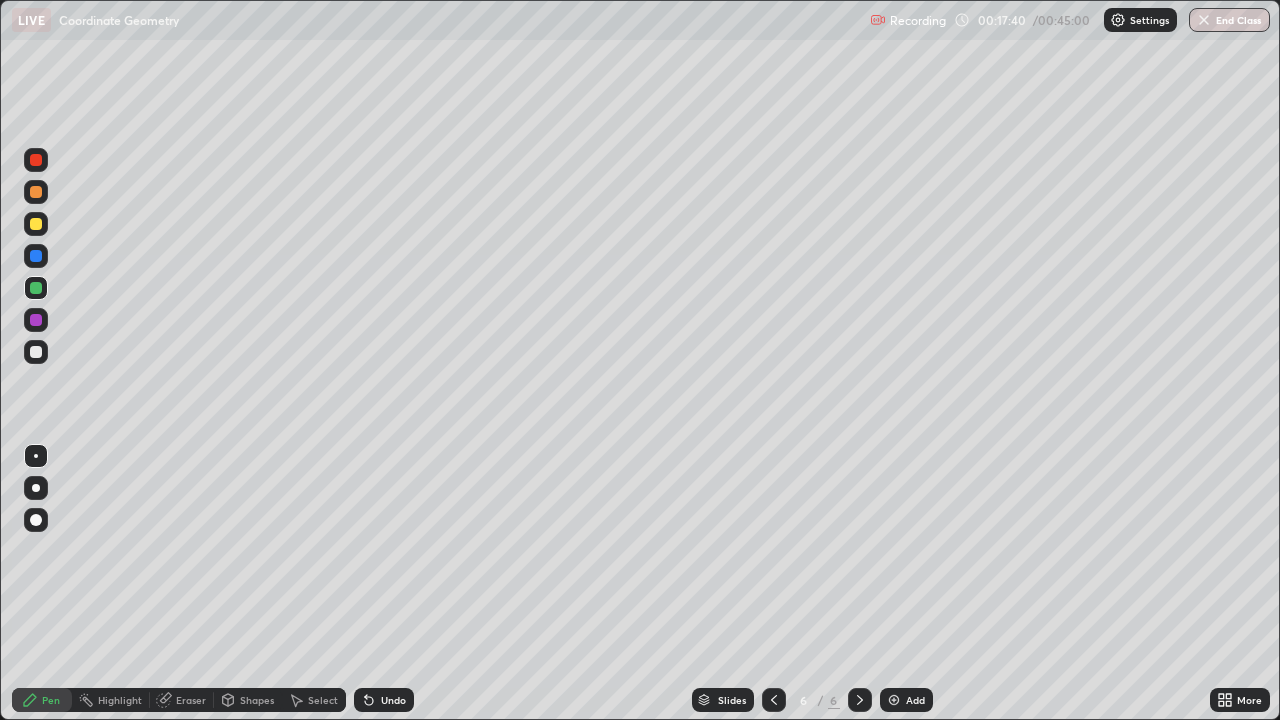 click at bounding box center (36, 352) 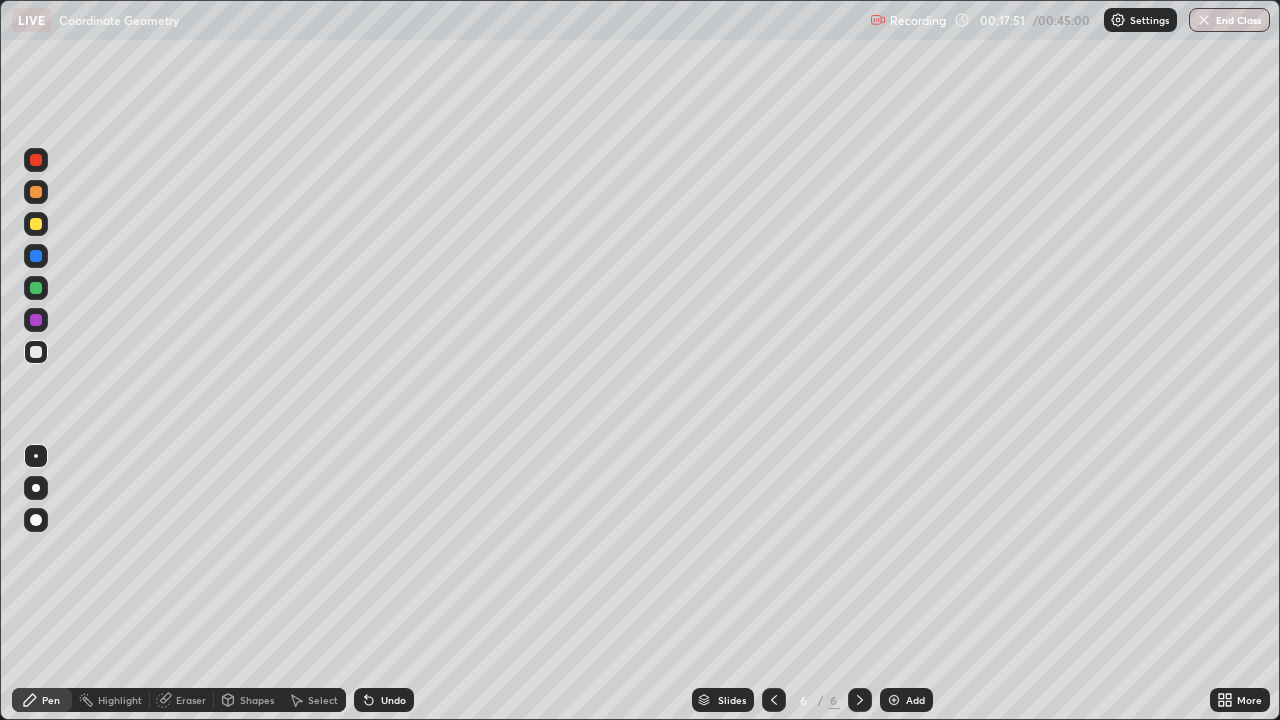 click at bounding box center [36, 224] 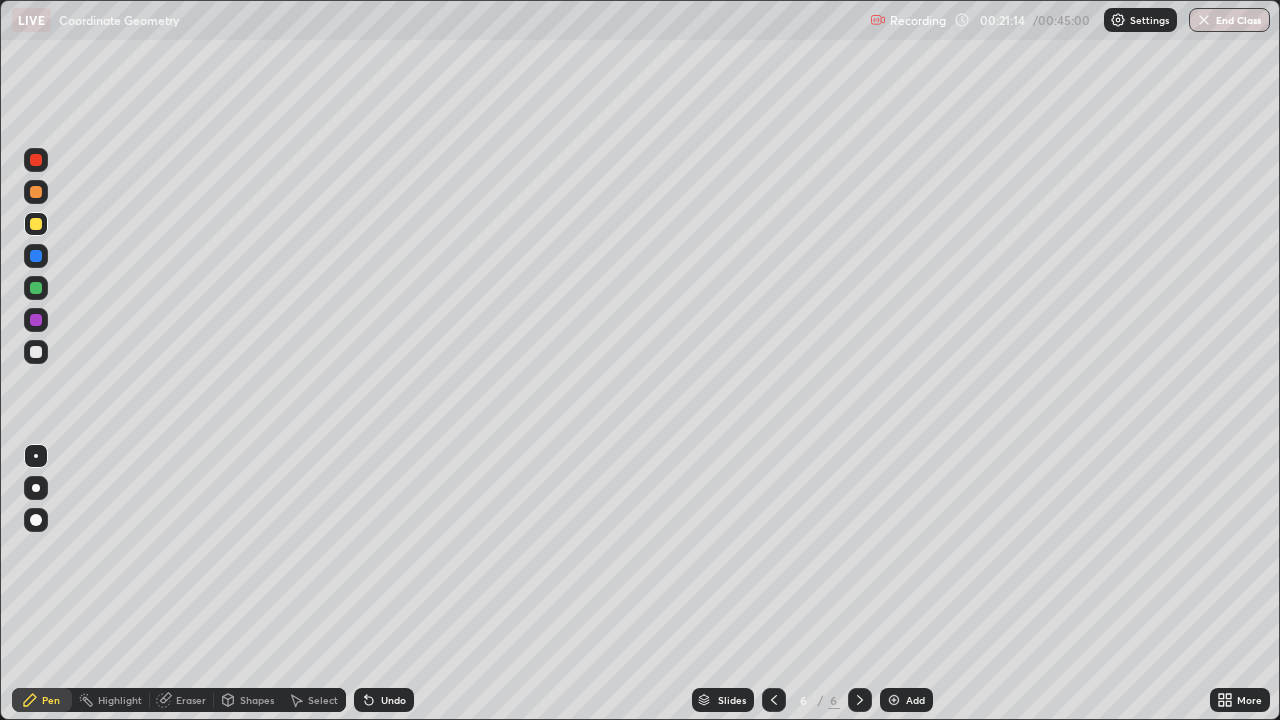 click on "Add" at bounding box center (906, 700) 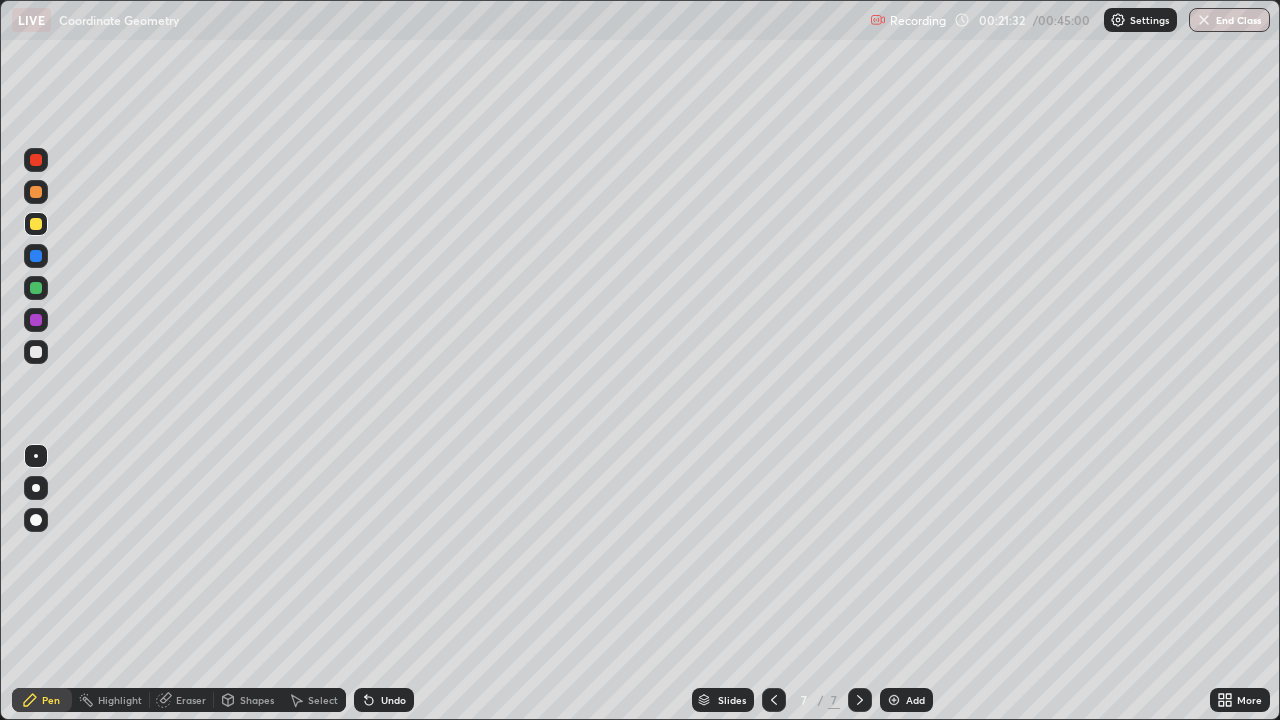 click on "Undo" at bounding box center (393, 700) 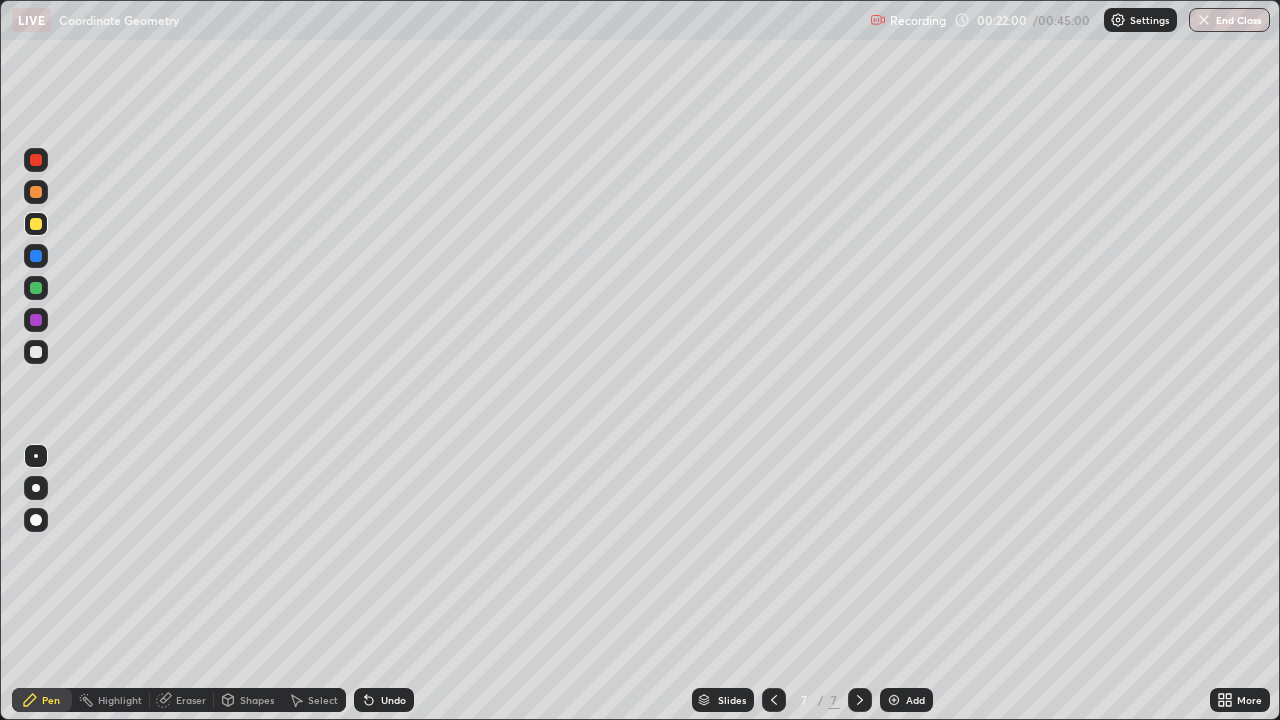click on "Select" at bounding box center [323, 700] 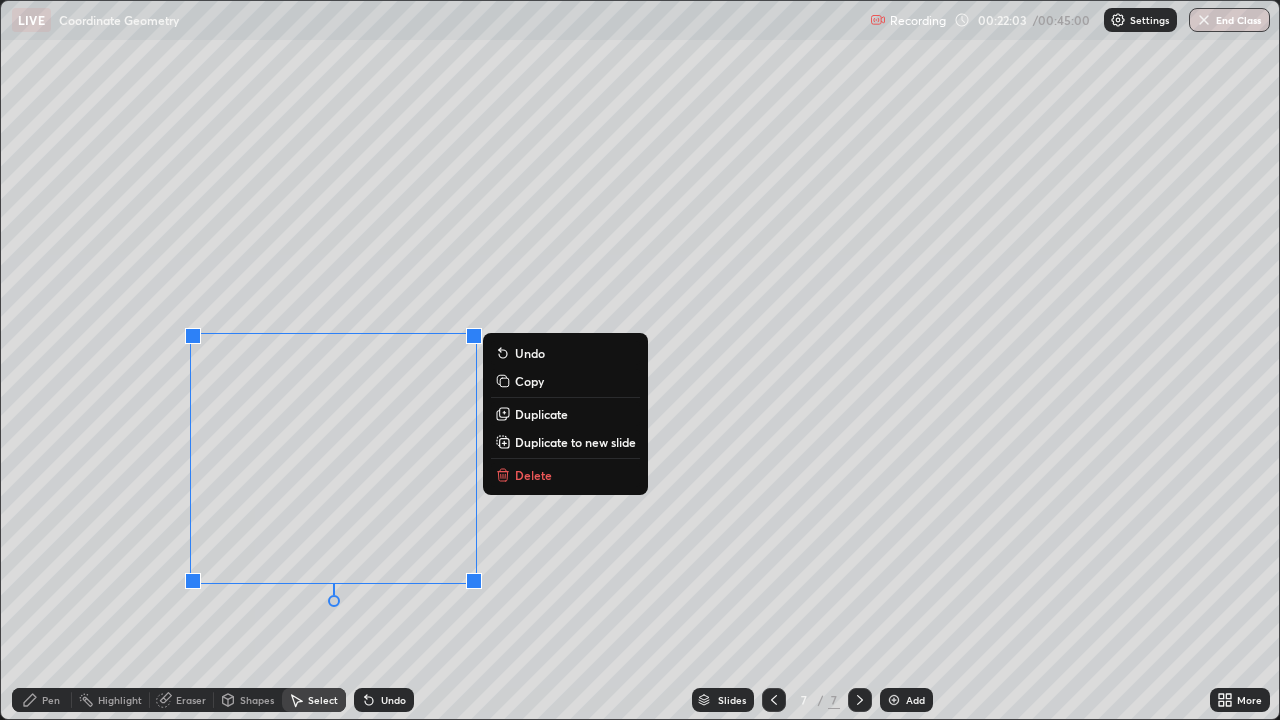 click on "Delete" at bounding box center (533, 475) 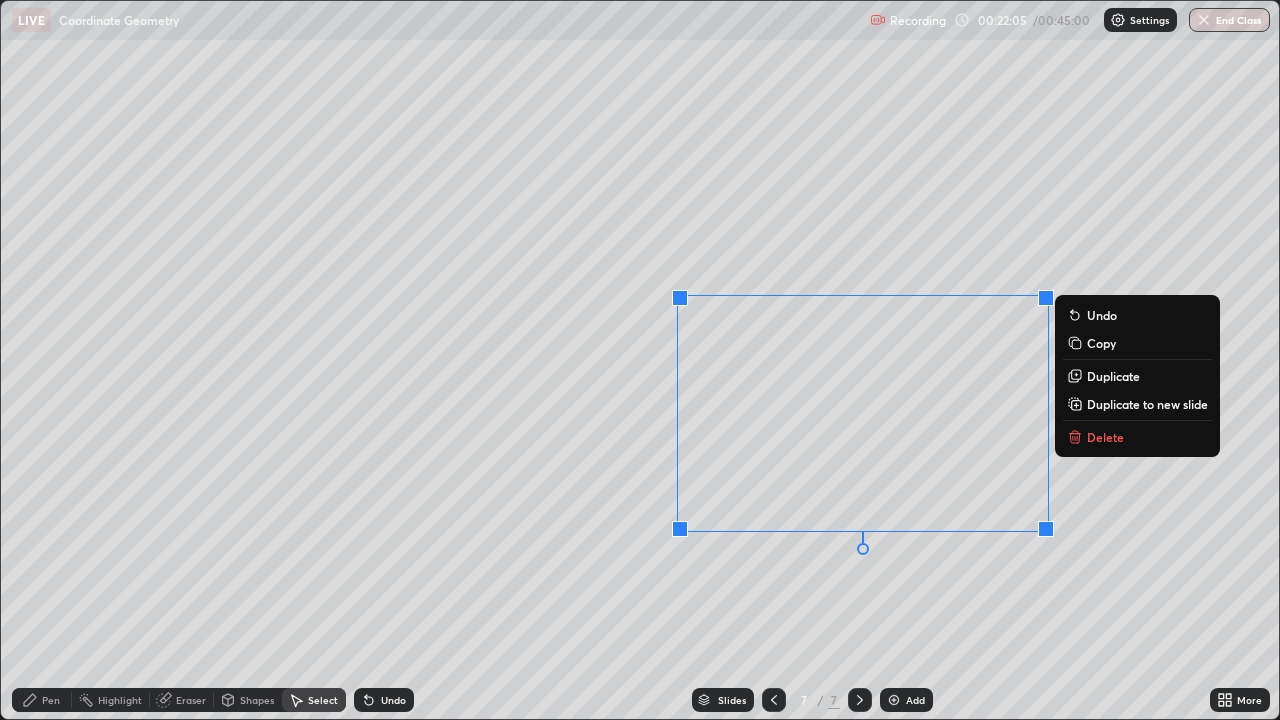 click on "Delete" at bounding box center [1105, 437] 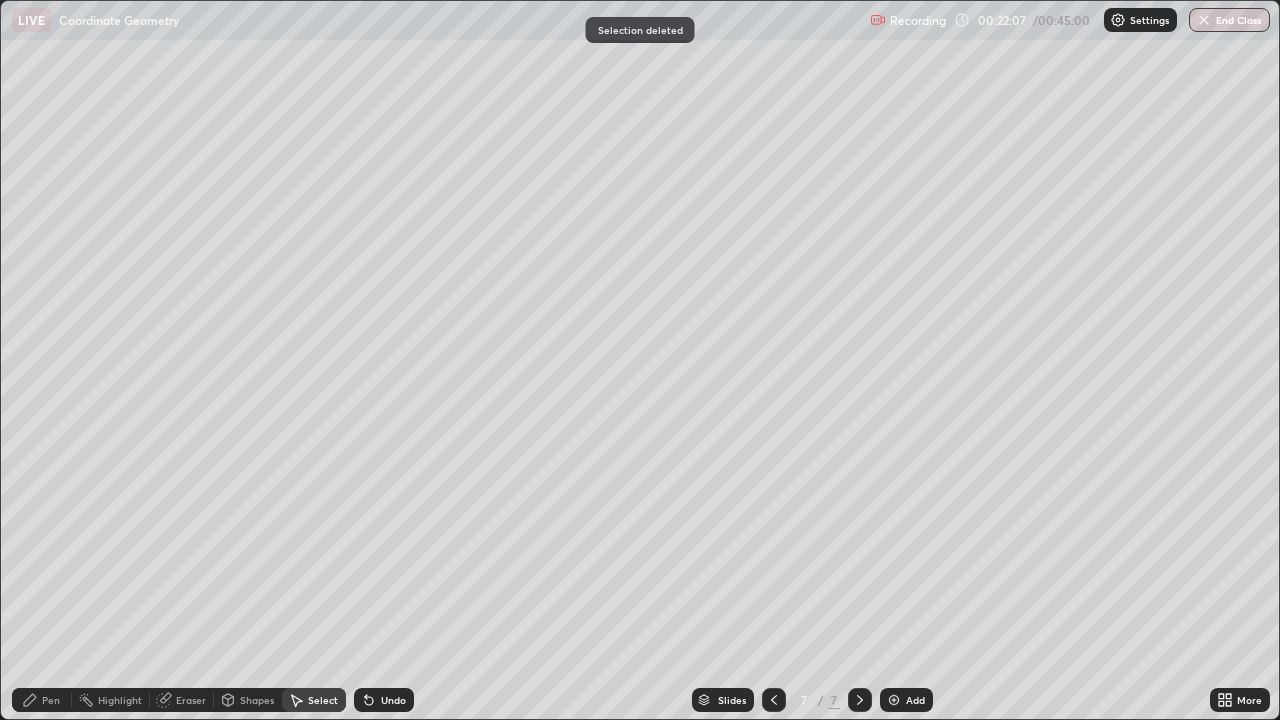 click on "Pen" at bounding box center (51, 700) 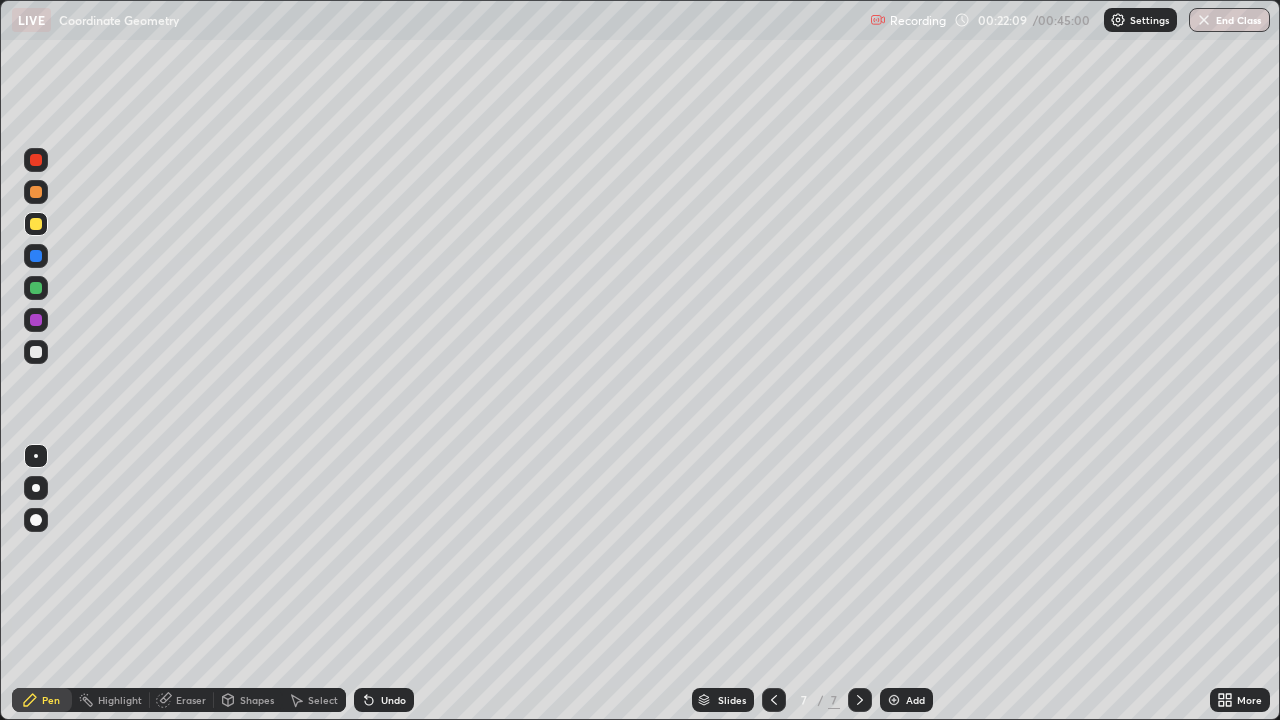 click 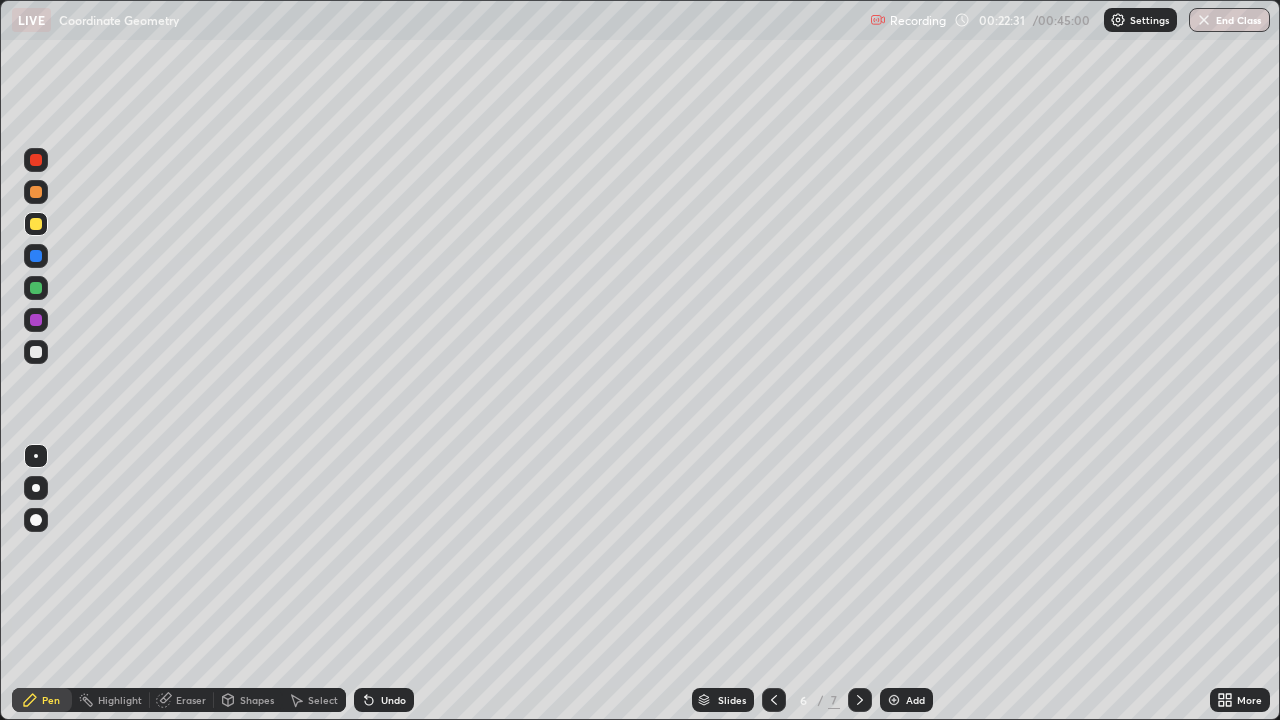 click 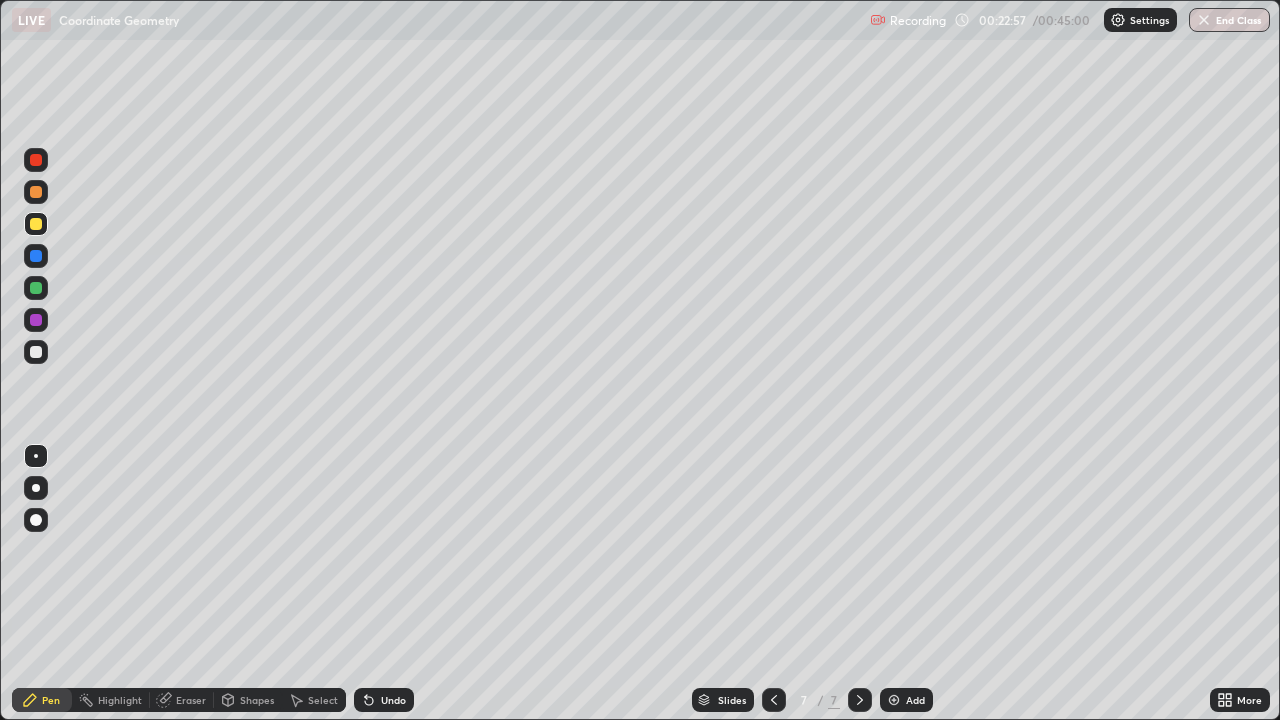 click at bounding box center (36, 192) 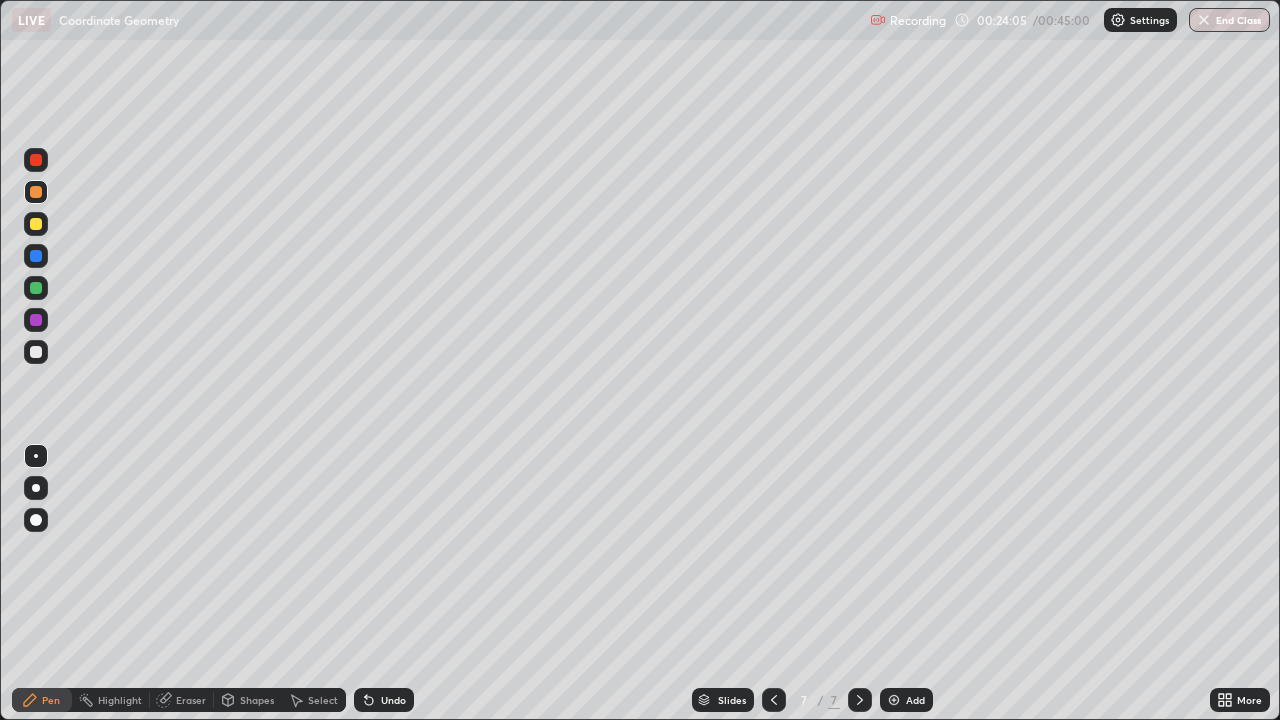 click at bounding box center [36, 352] 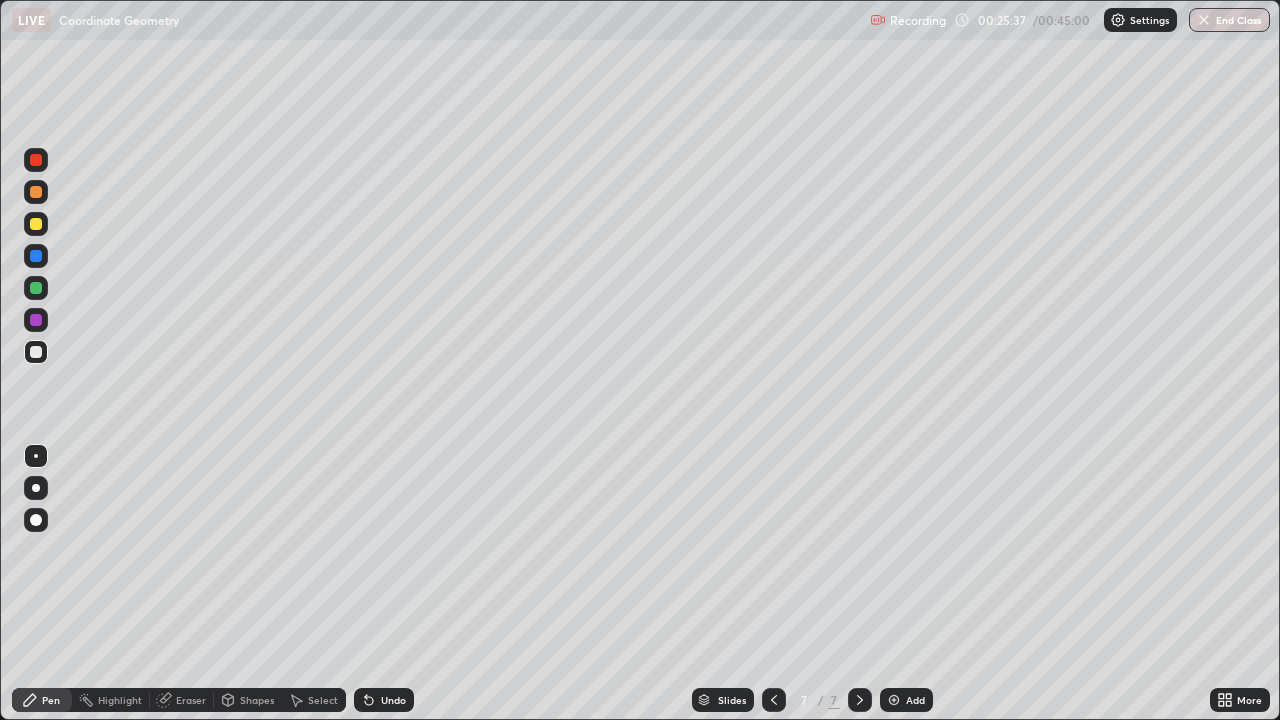 click at bounding box center [36, 288] 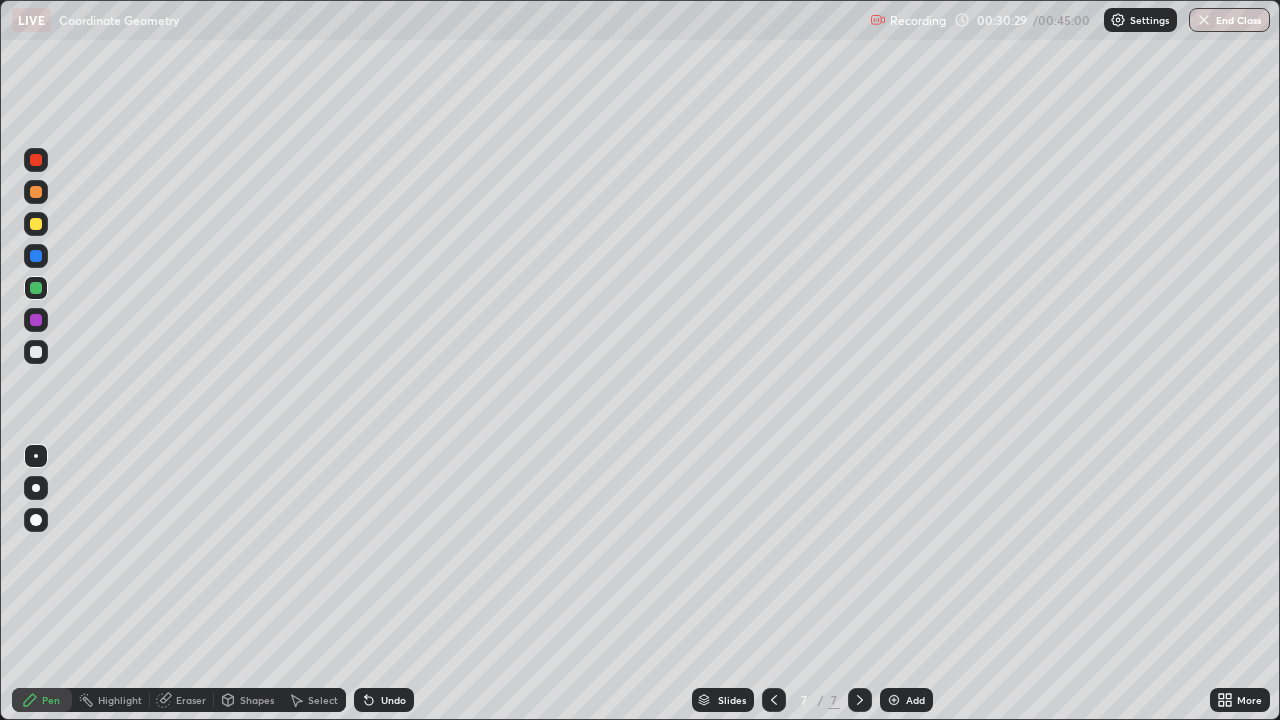 click on "Add" at bounding box center [915, 700] 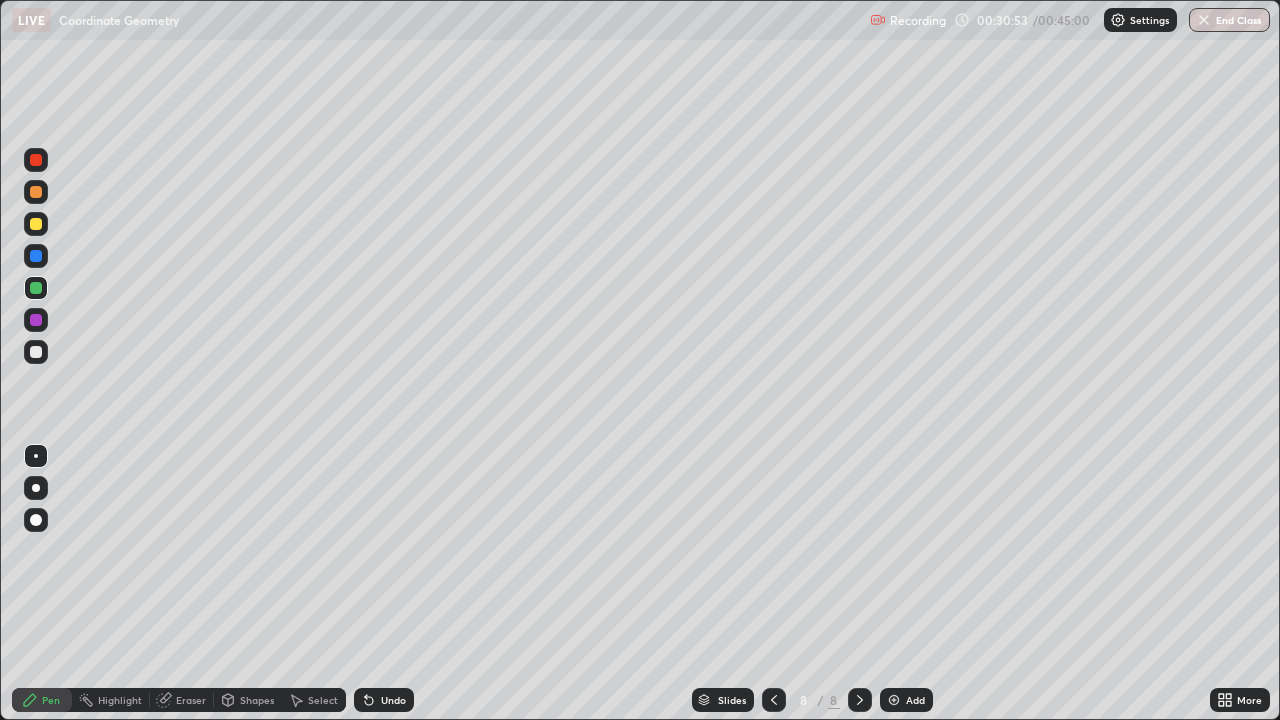 click at bounding box center [36, 352] 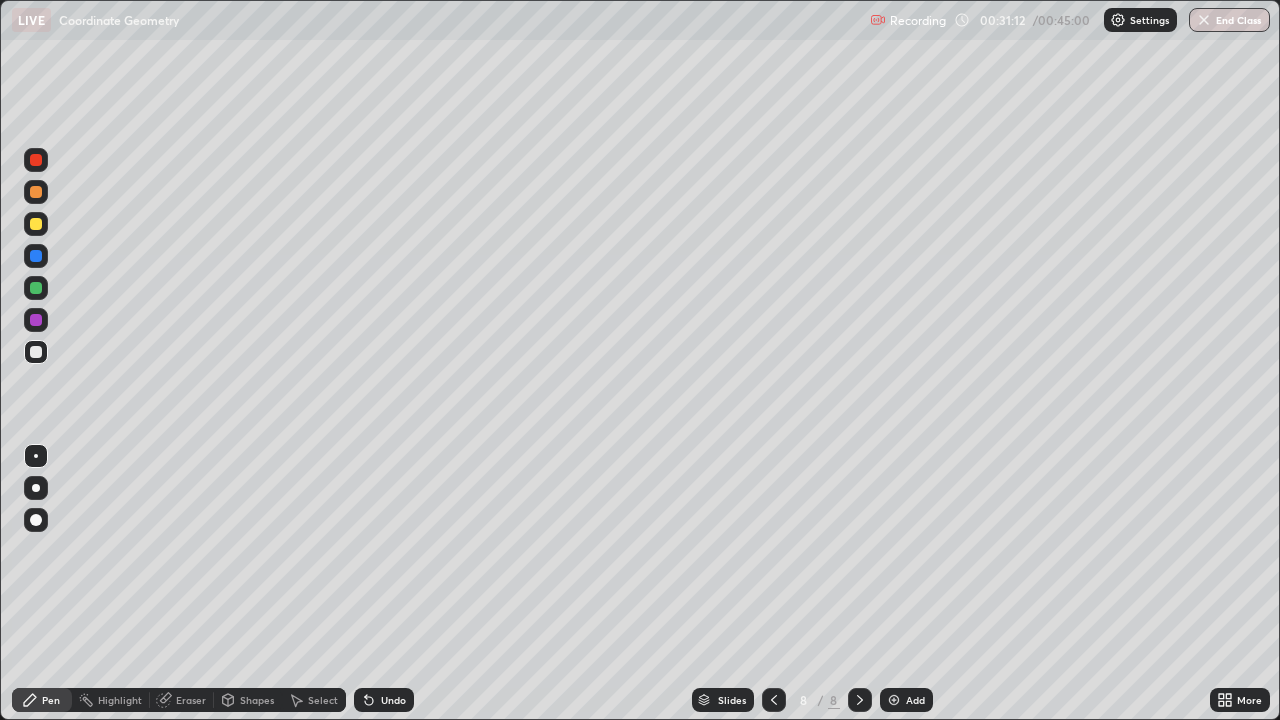 click at bounding box center (36, 224) 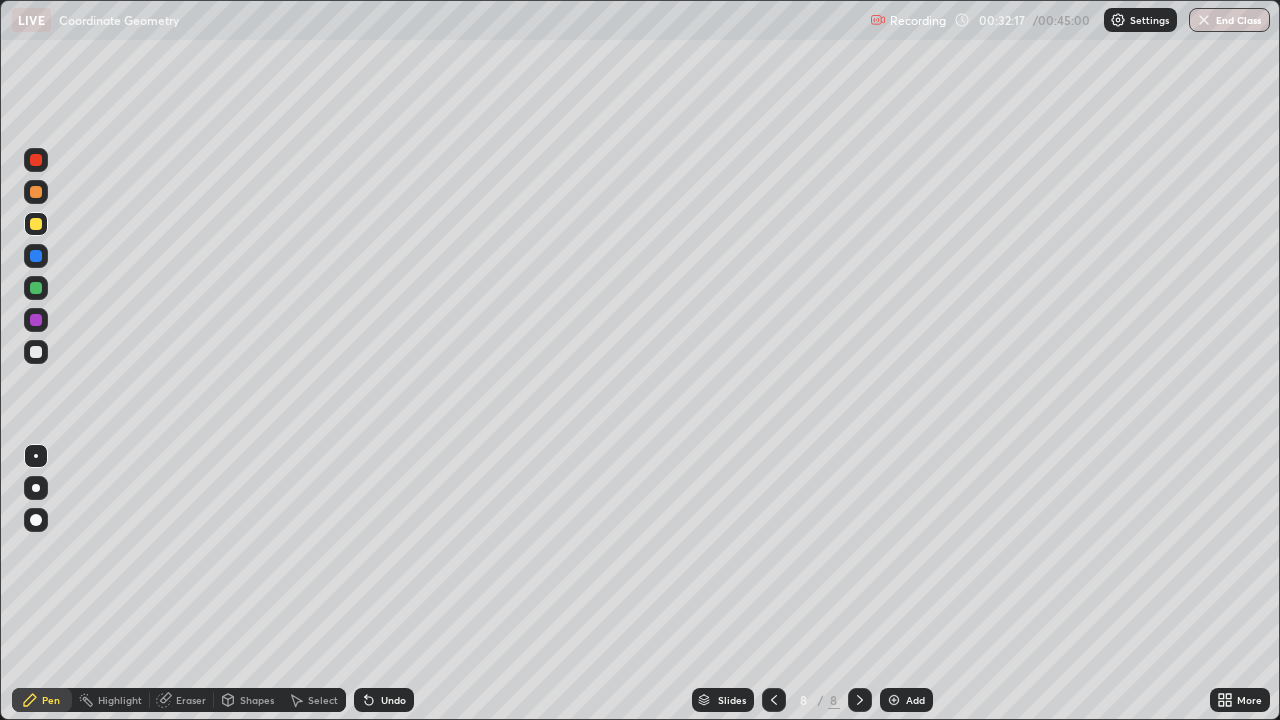 click at bounding box center (36, 192) 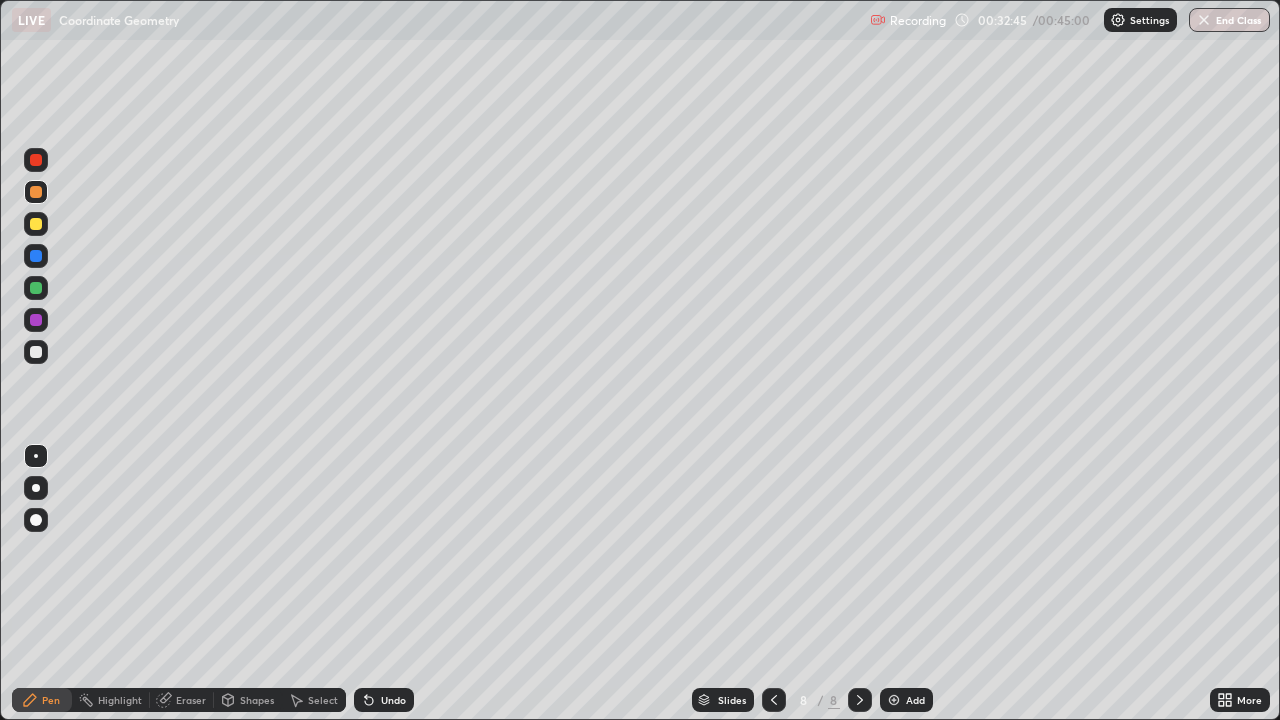click at bounding box center [36, 224] 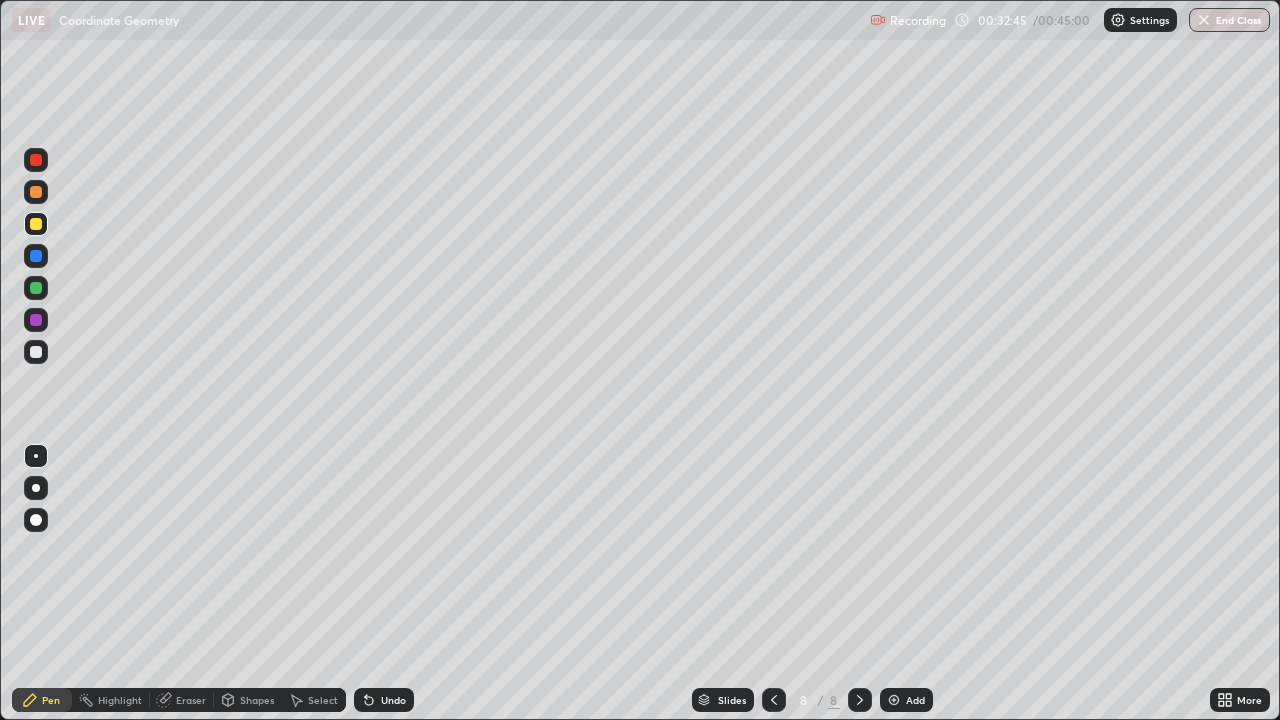 click at bounding box center (36, 288) 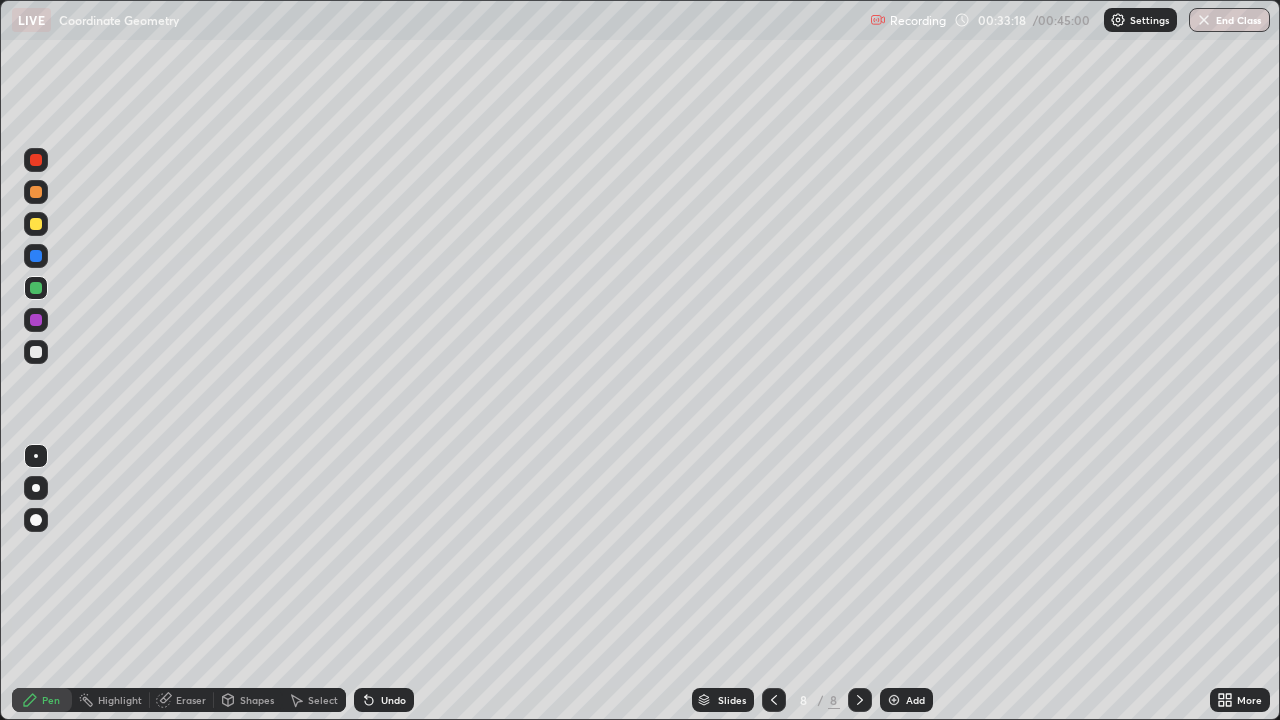 click at bounding box center [36, 352] 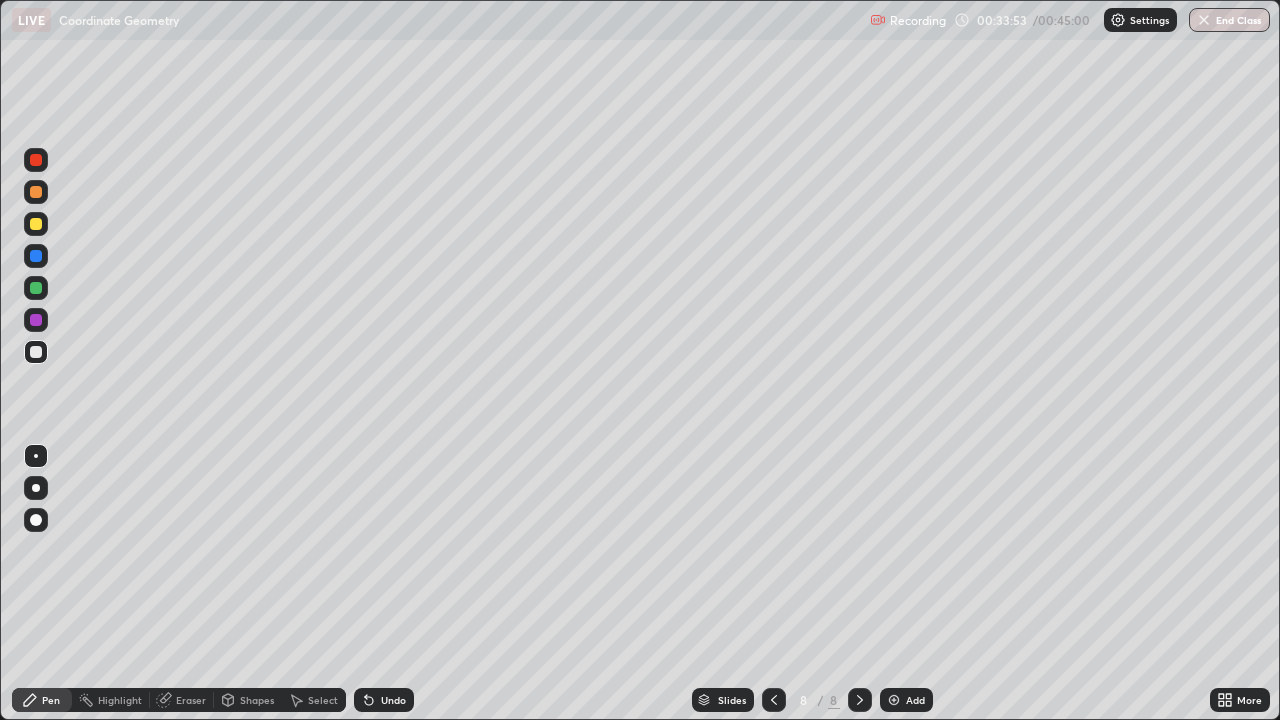 click at bounding box center (36, 256) 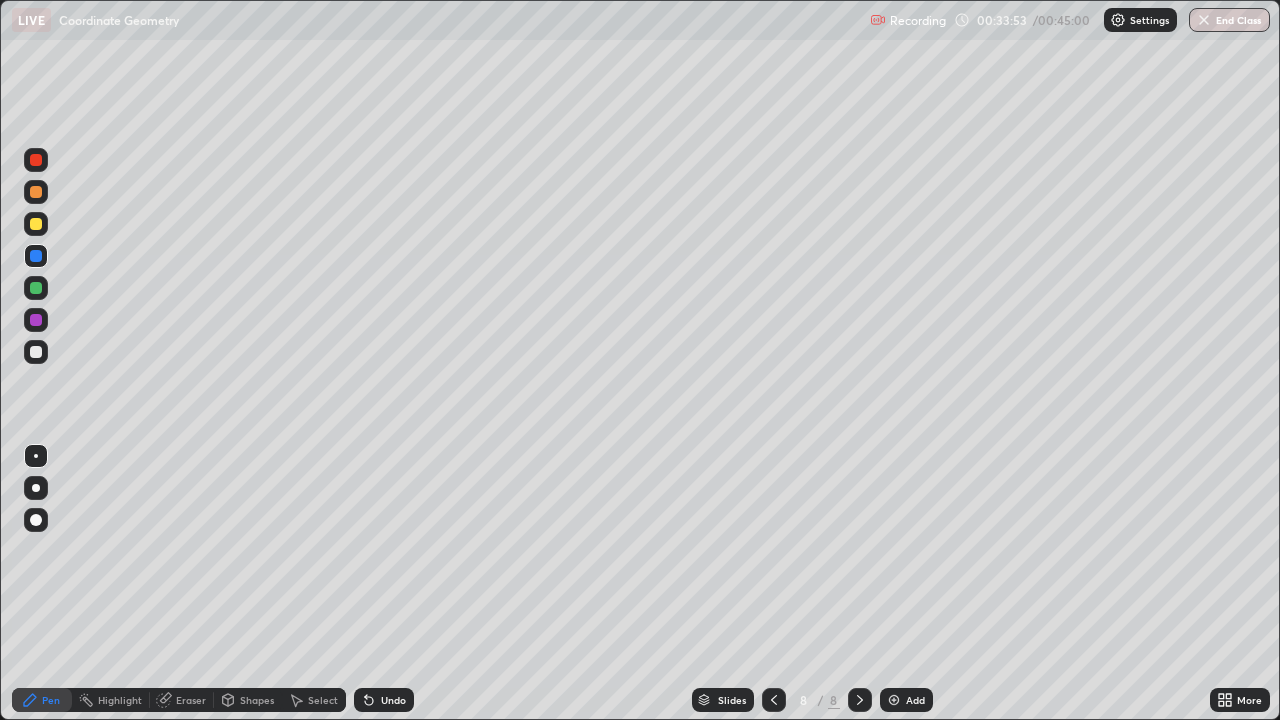 click at bounding box center [36, 224] 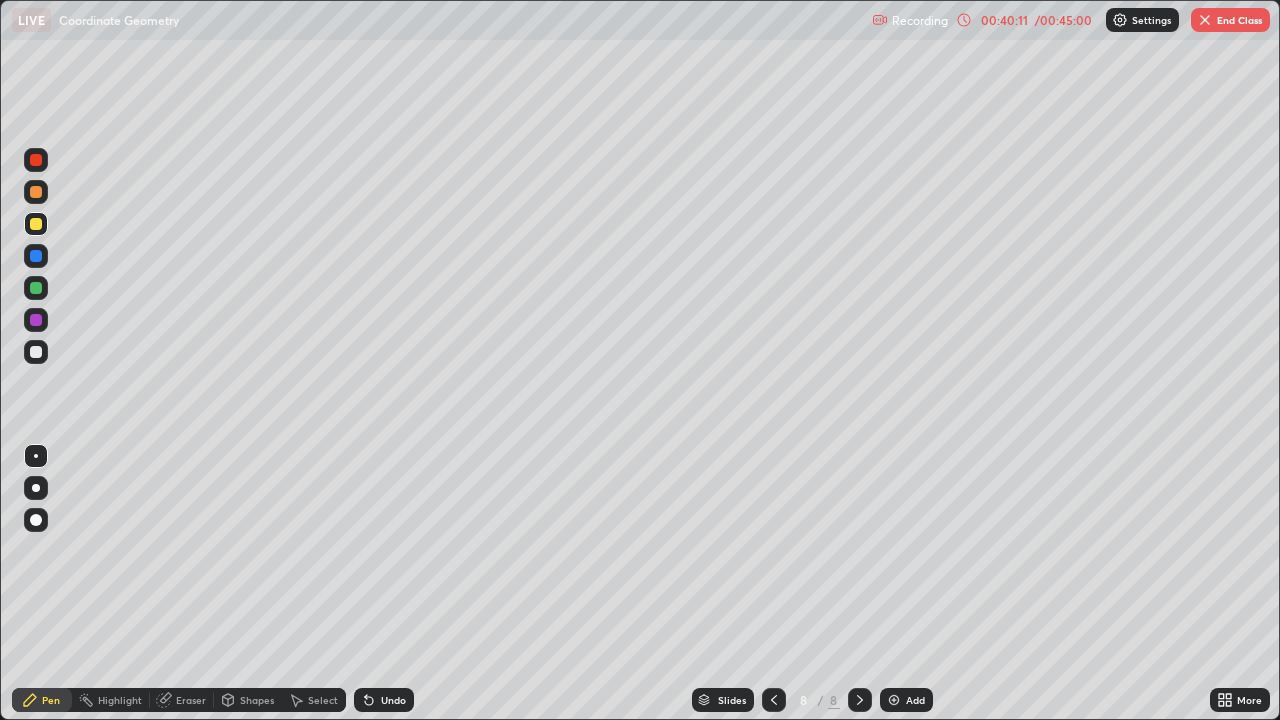 click on "End Class" at bounding box center (1230, 20) 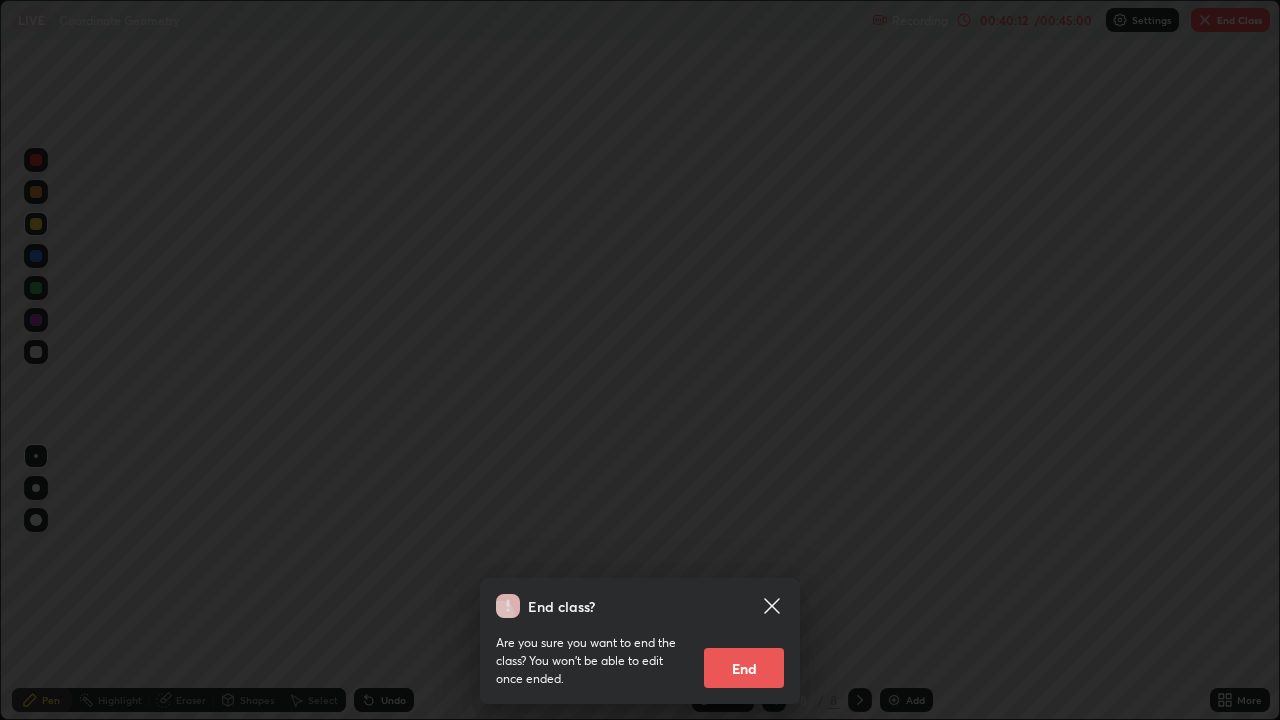 click on "End" at bounding box center (744, 668) 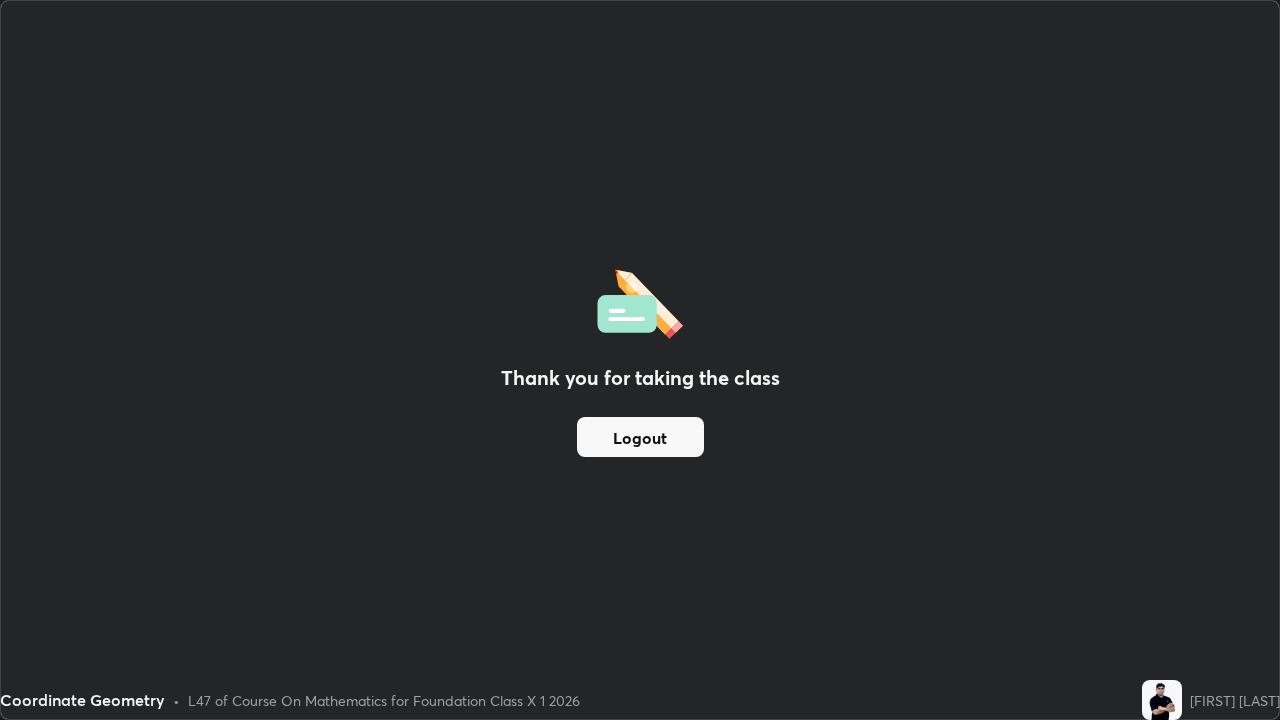 click on "Logout" at bounding box center [640, 437] 